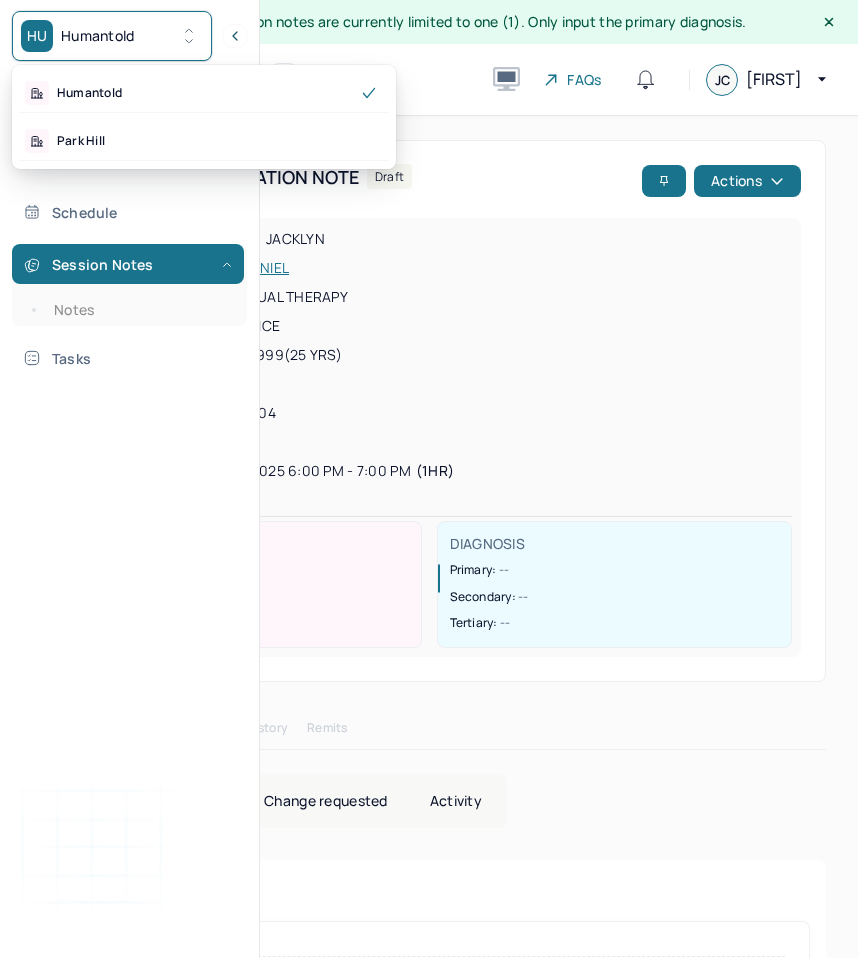 scroll, scrollTop: 0, scrollLeft: 0, axis: both 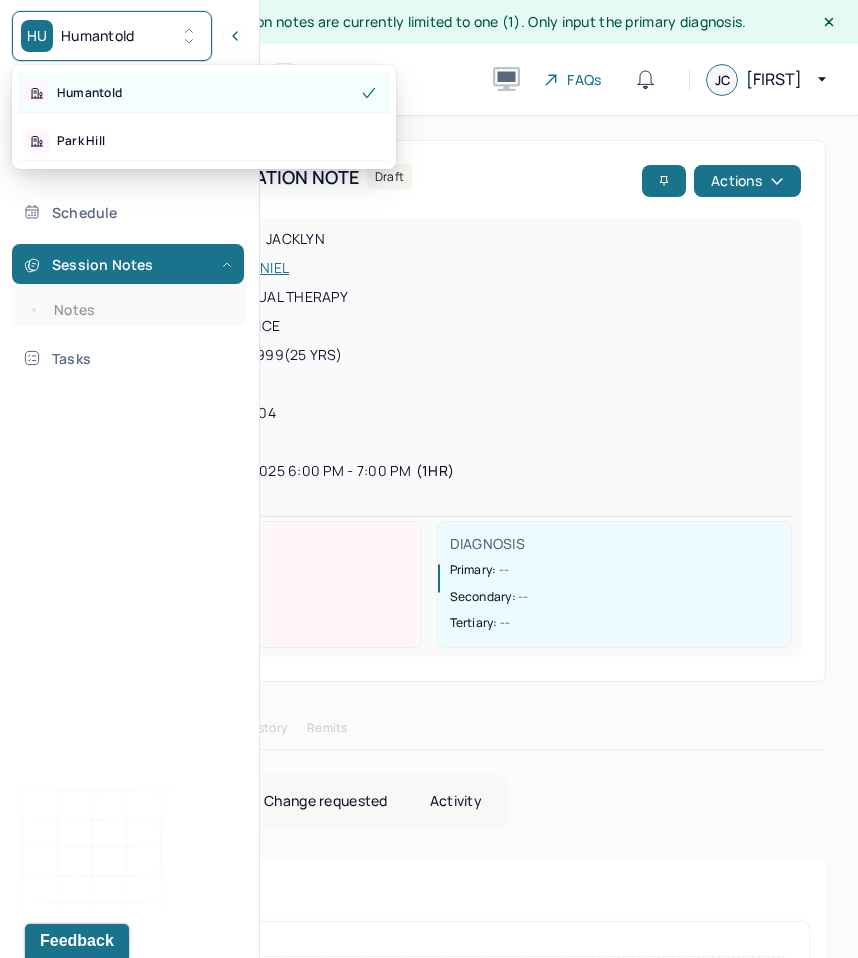 click on "Humantold" at bounding box center (89, 93) 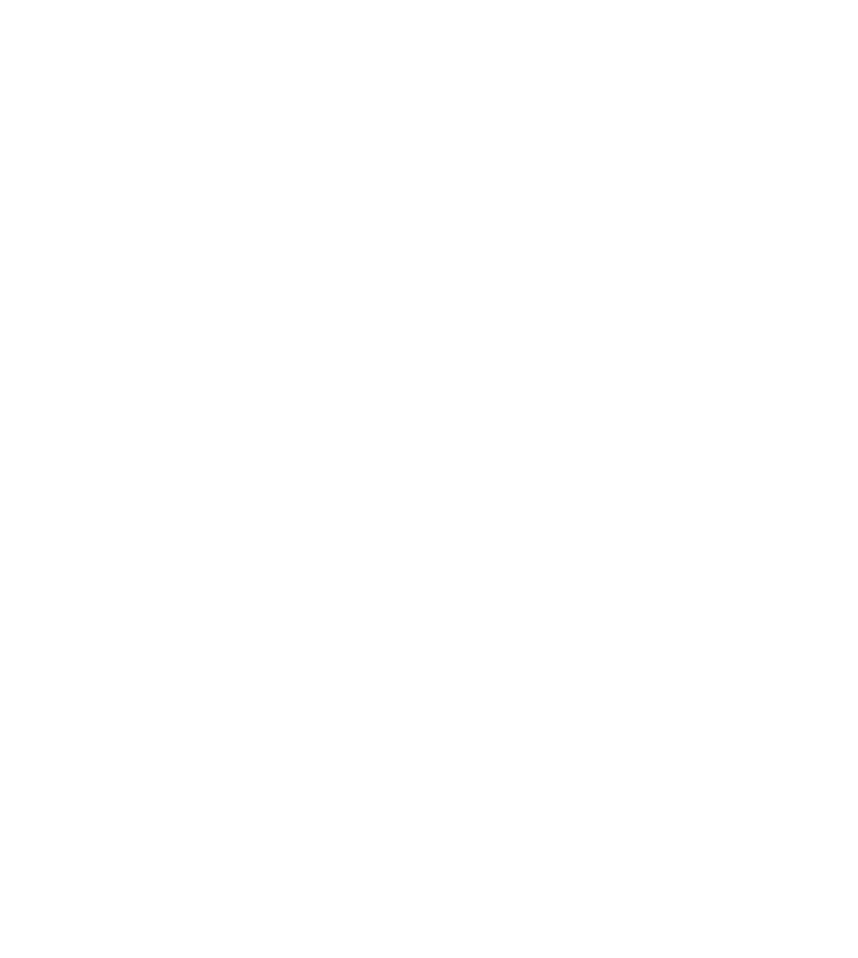 scroll, scrollTop: 0, scrollLeft: 0, axis: both 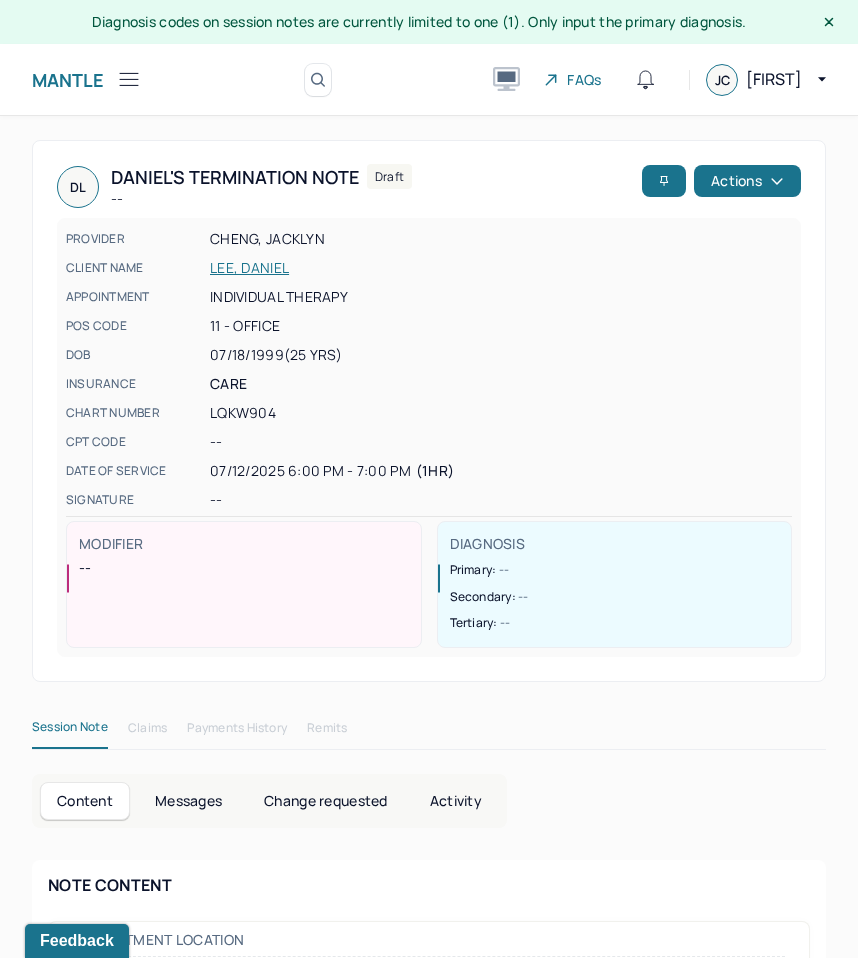 click 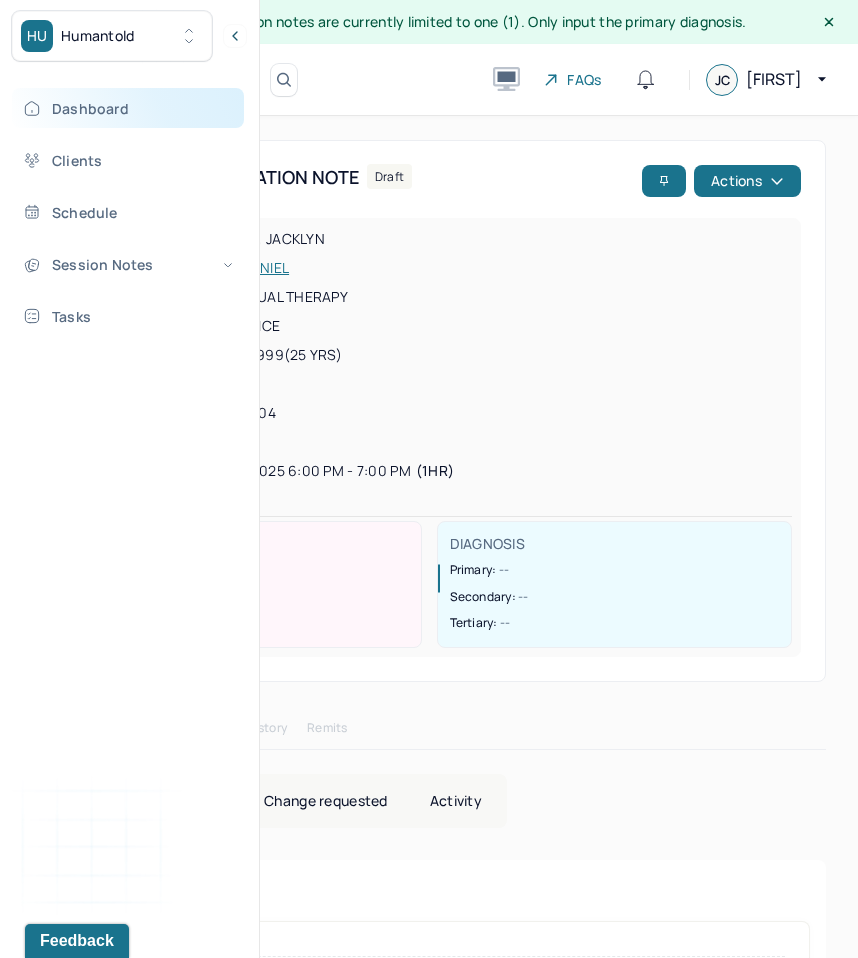 click on "Dashboard" at bounding box center [128, 108] 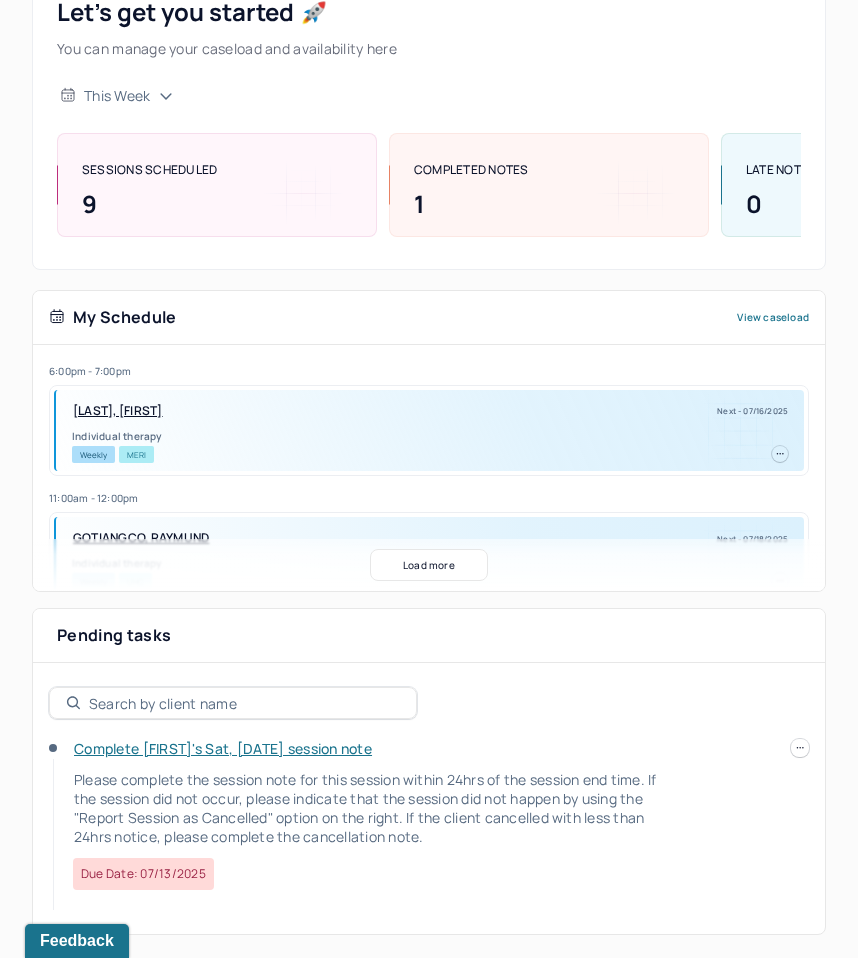 scroll, scrollTop: 0, scrollLeft: 0, axis: both 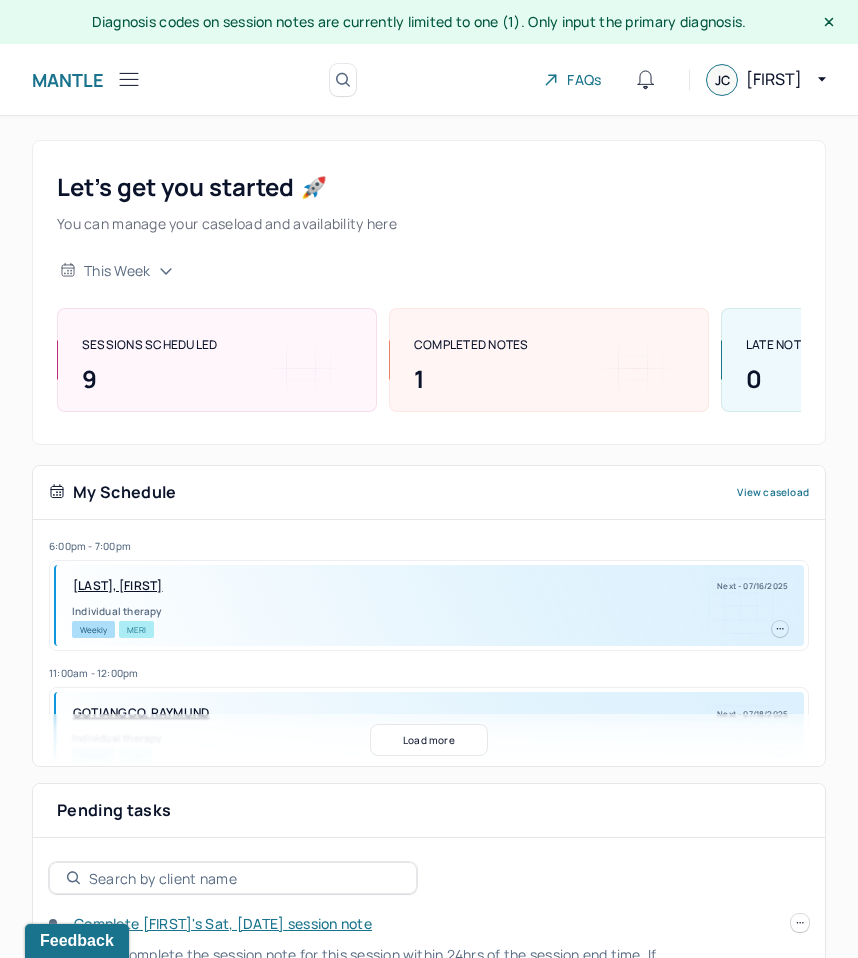 click 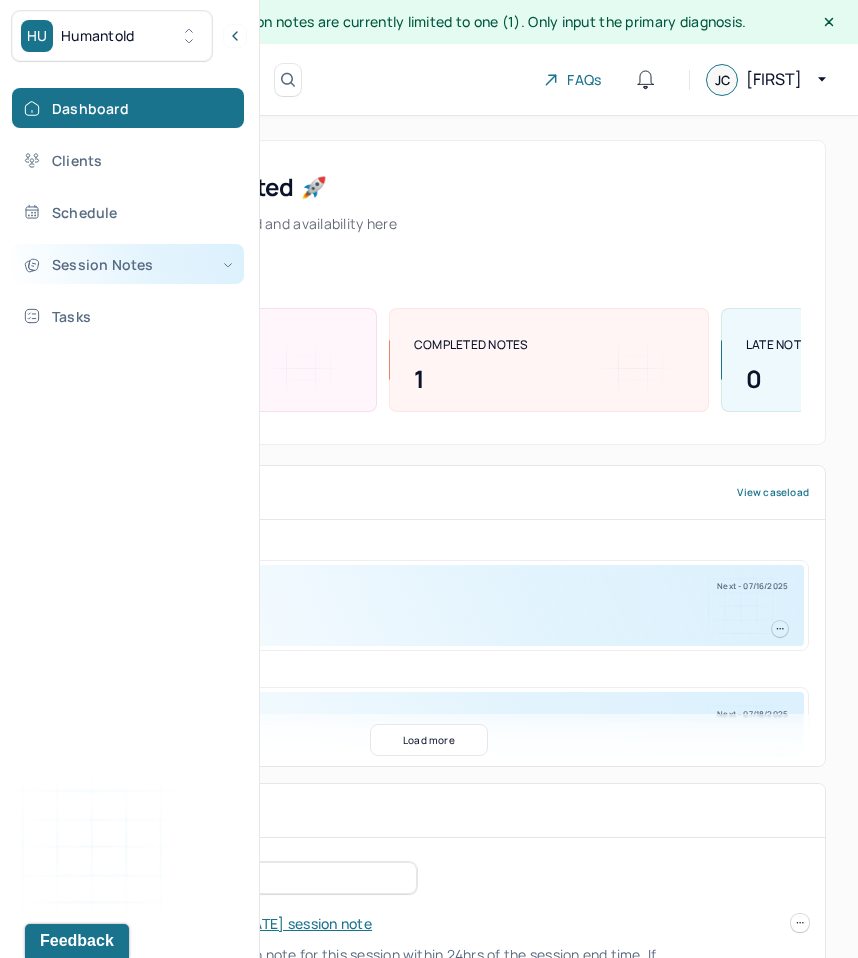 click on "Session Notes" at bounding box center [128, 264] 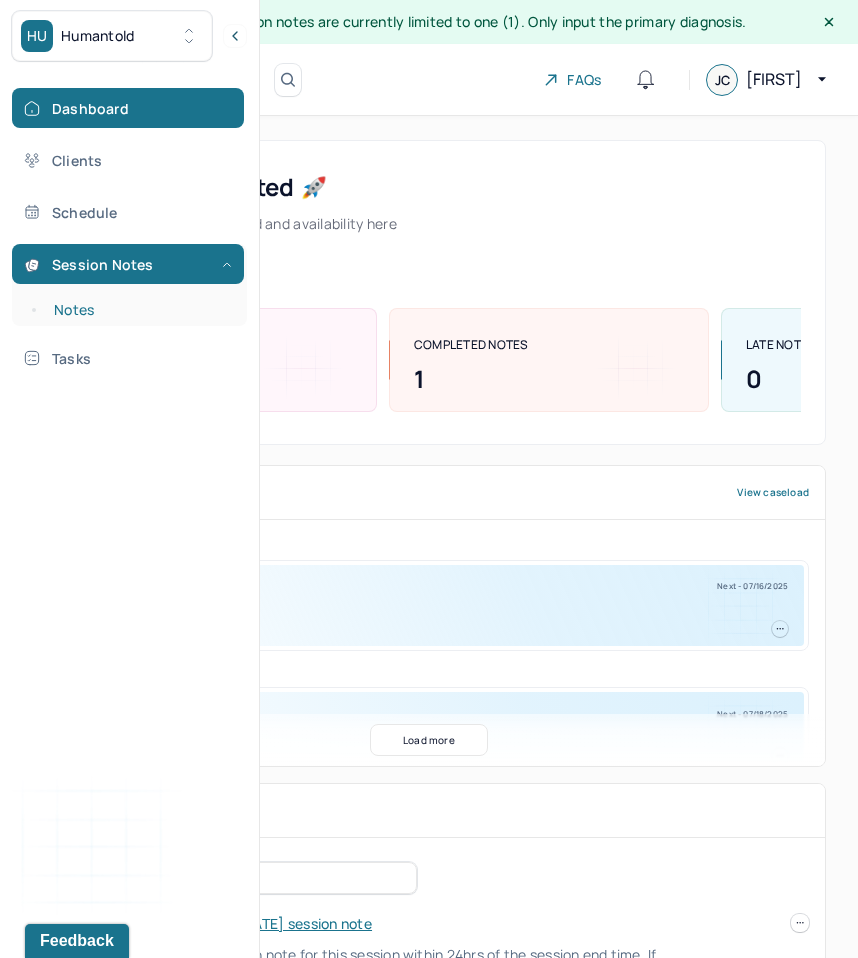 click on "Notes" at bounding box center [139, 310] 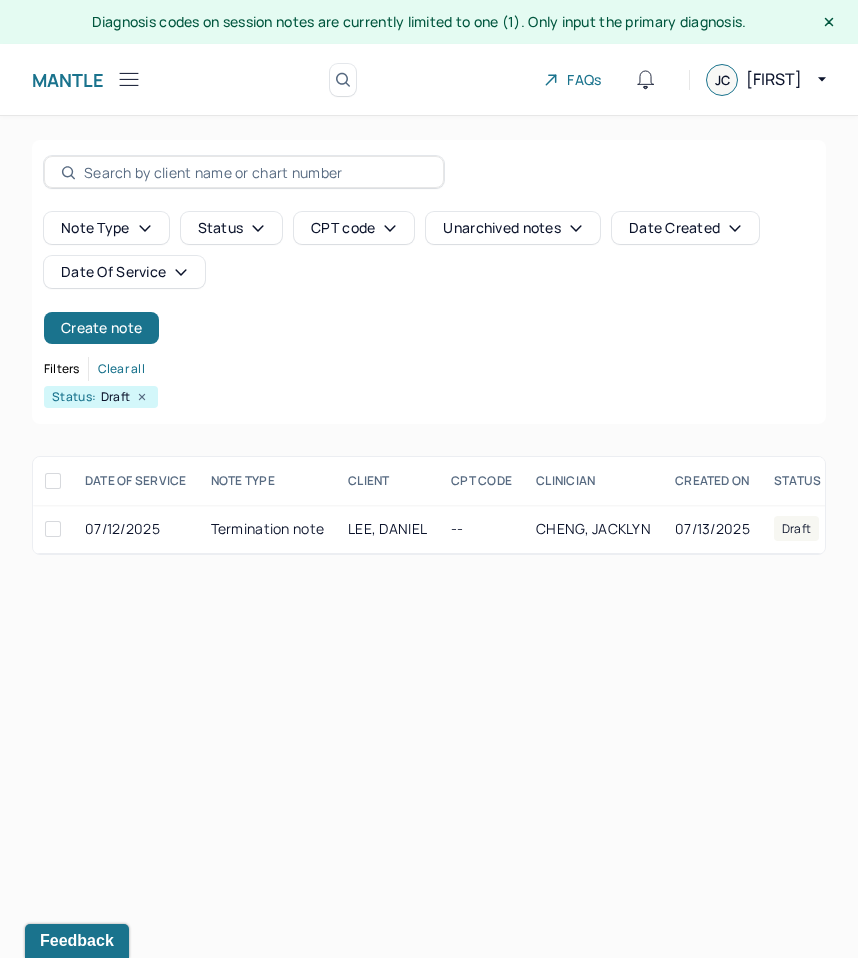 click 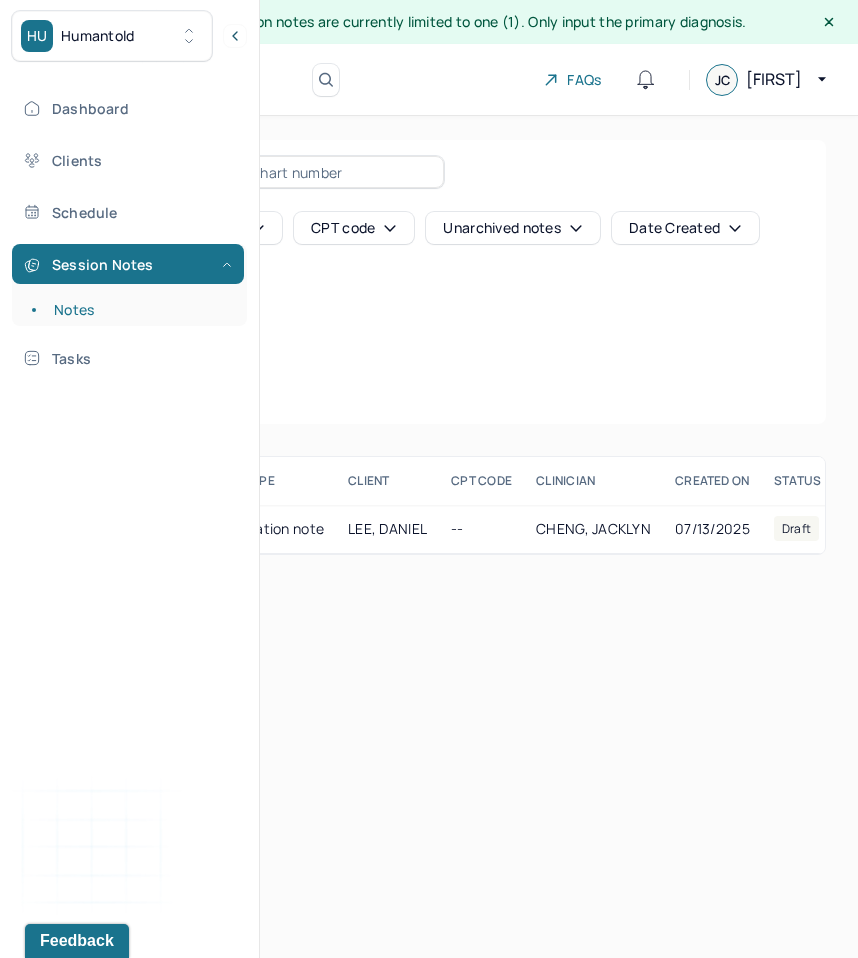 click on "Humantold" at bounding box center [98, 36] 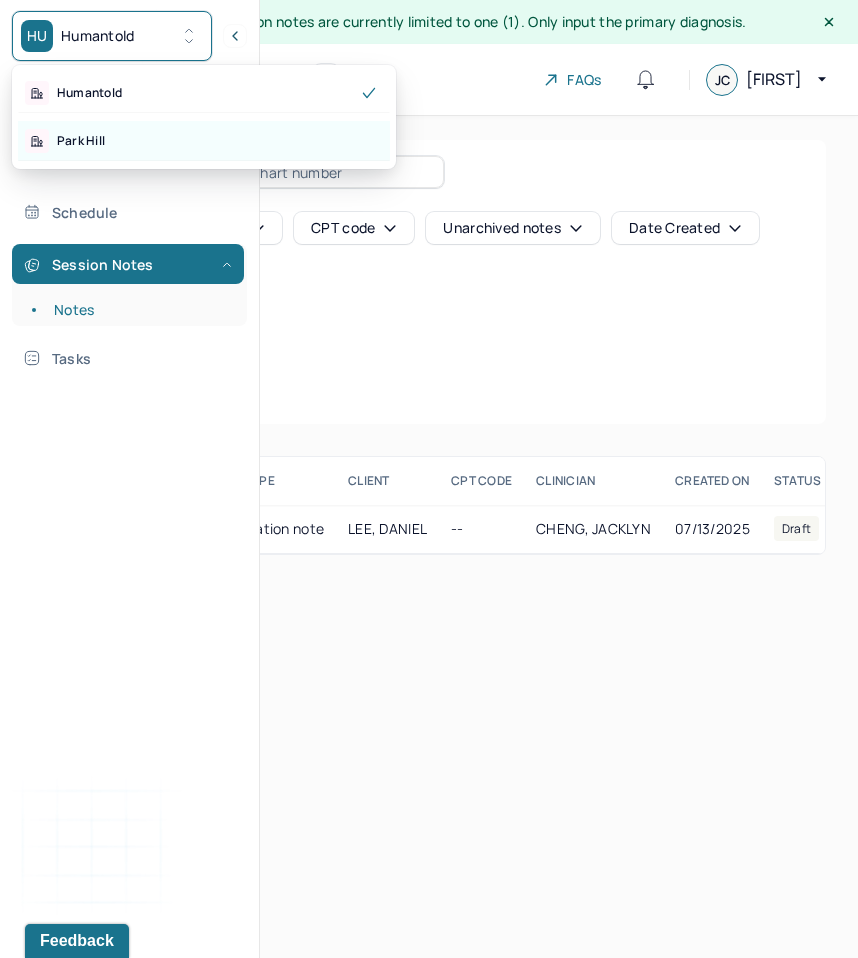 click on "Park Hill" at bounding box center [204, 141] 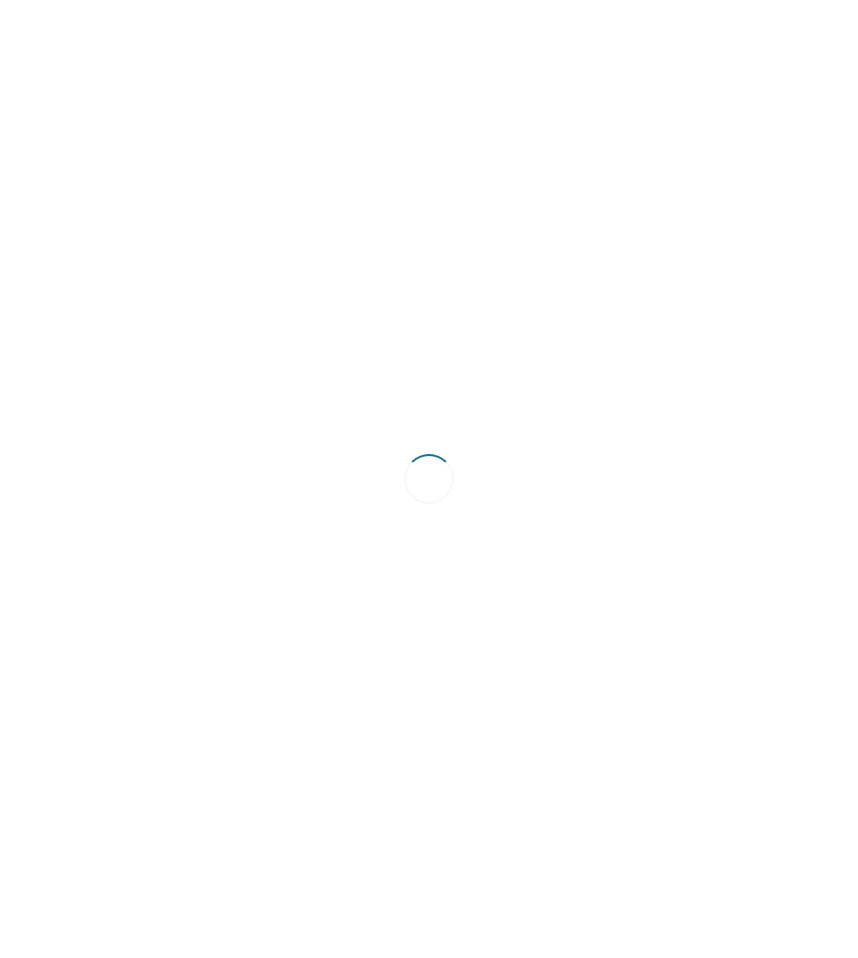 scroll, scrollTop: 0, scrollLeft: 0, axis: both 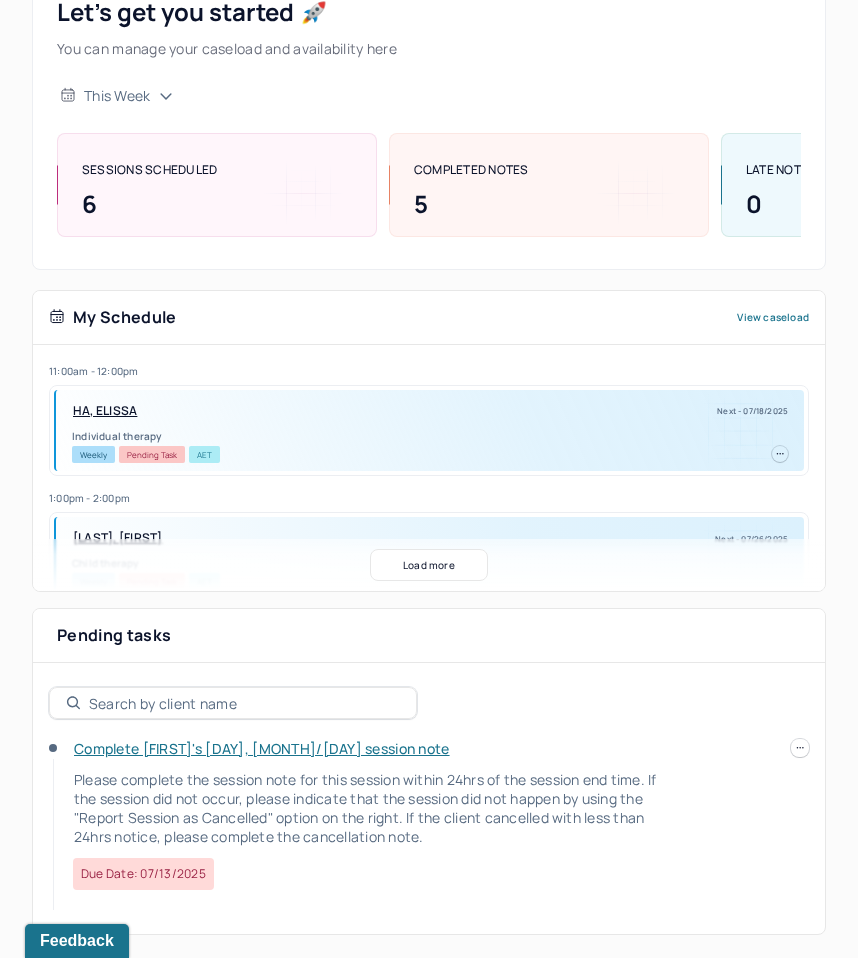 click on "Complete [FIRST]'s [DAY], [MONTH]/[DAY] session note" at bounding box center [262, 748] 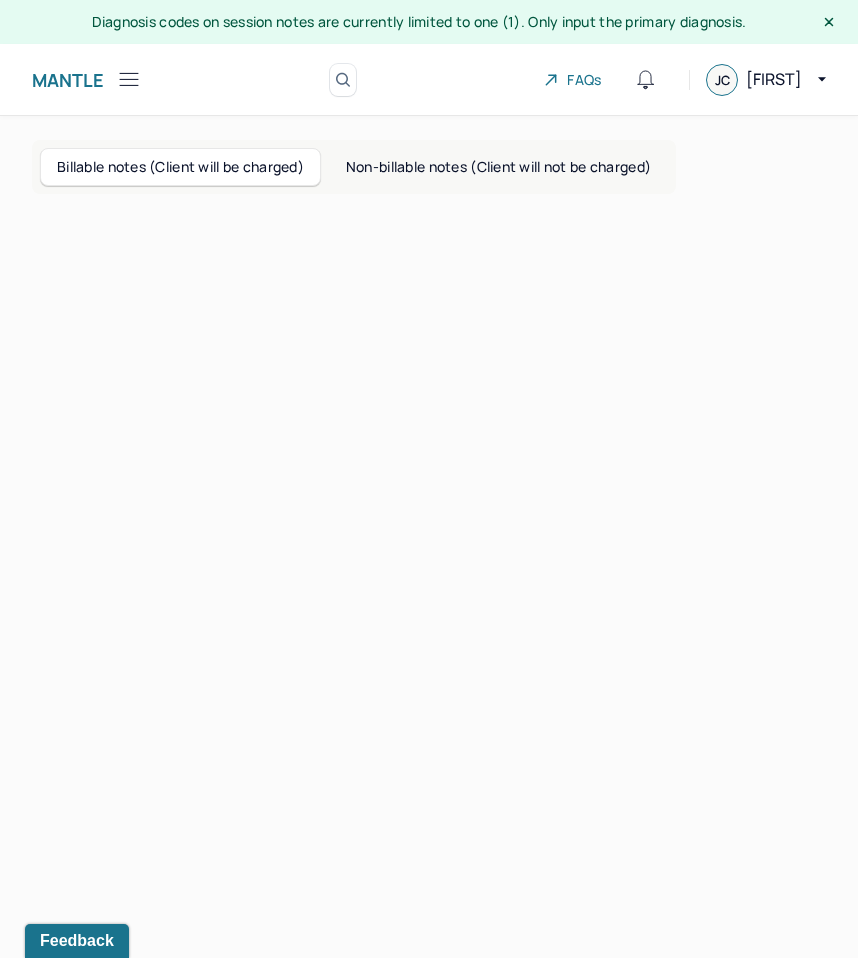 scroll, scrollTop: 0, scrollLeft: 0, axis: both 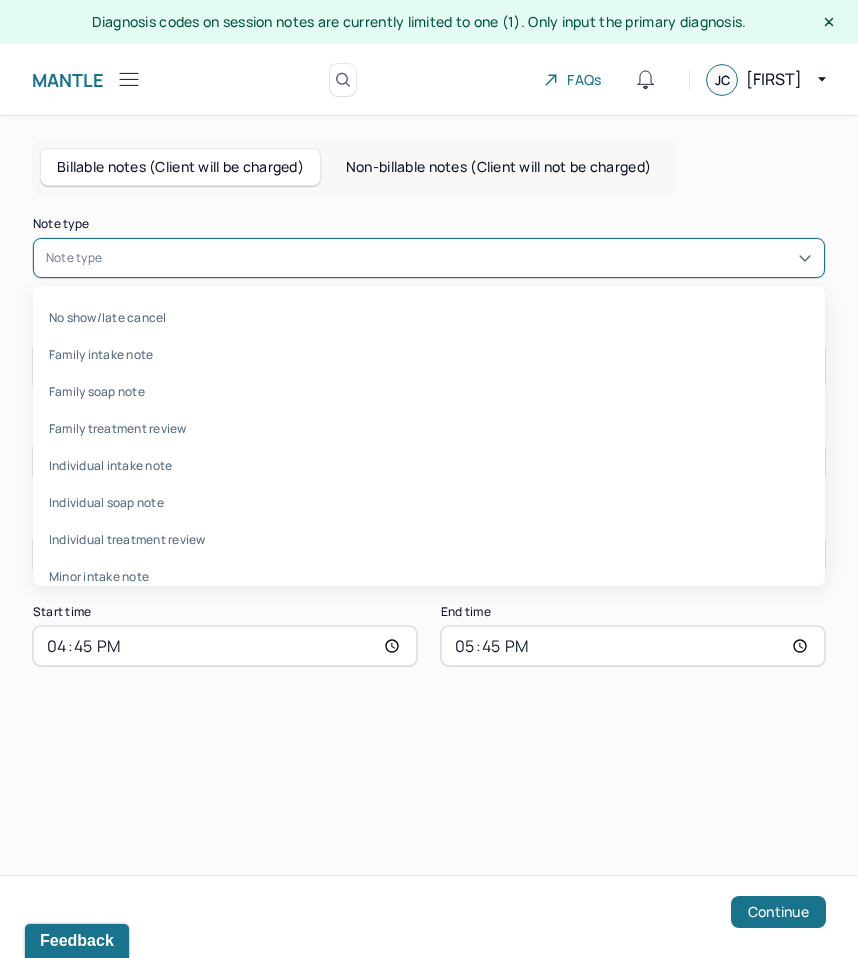 click on "Note type" at bounding box center (429, 258) 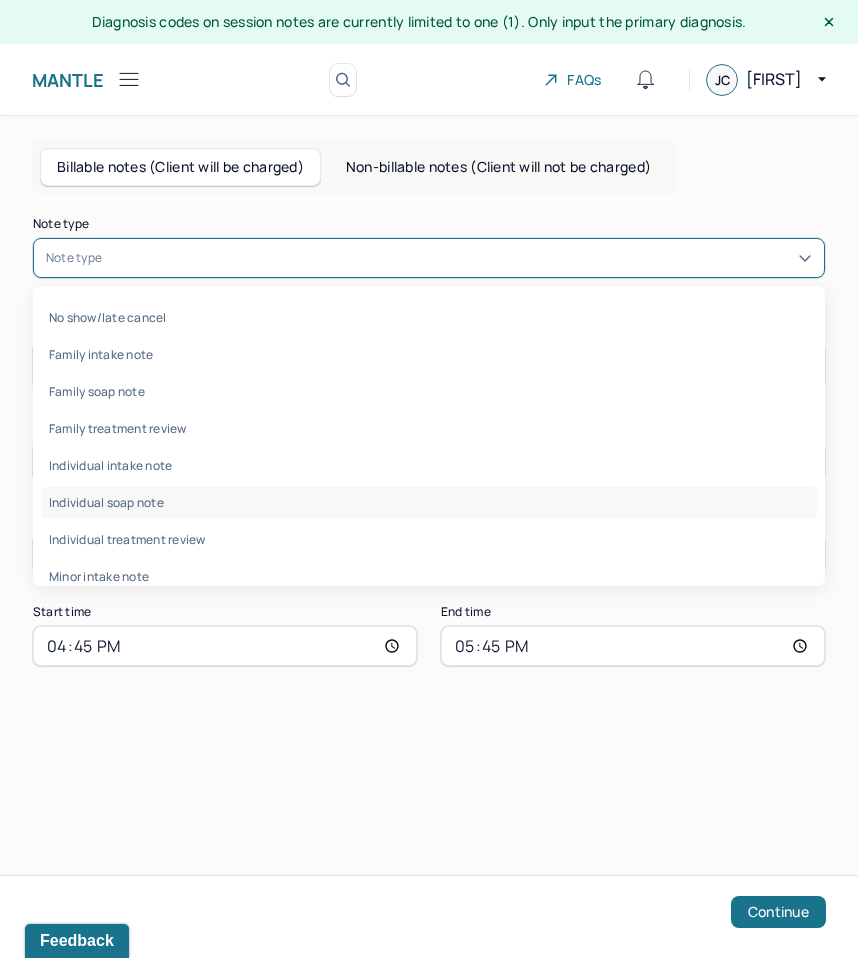 click on "Individual soap note" at bounding box center [429, 502] 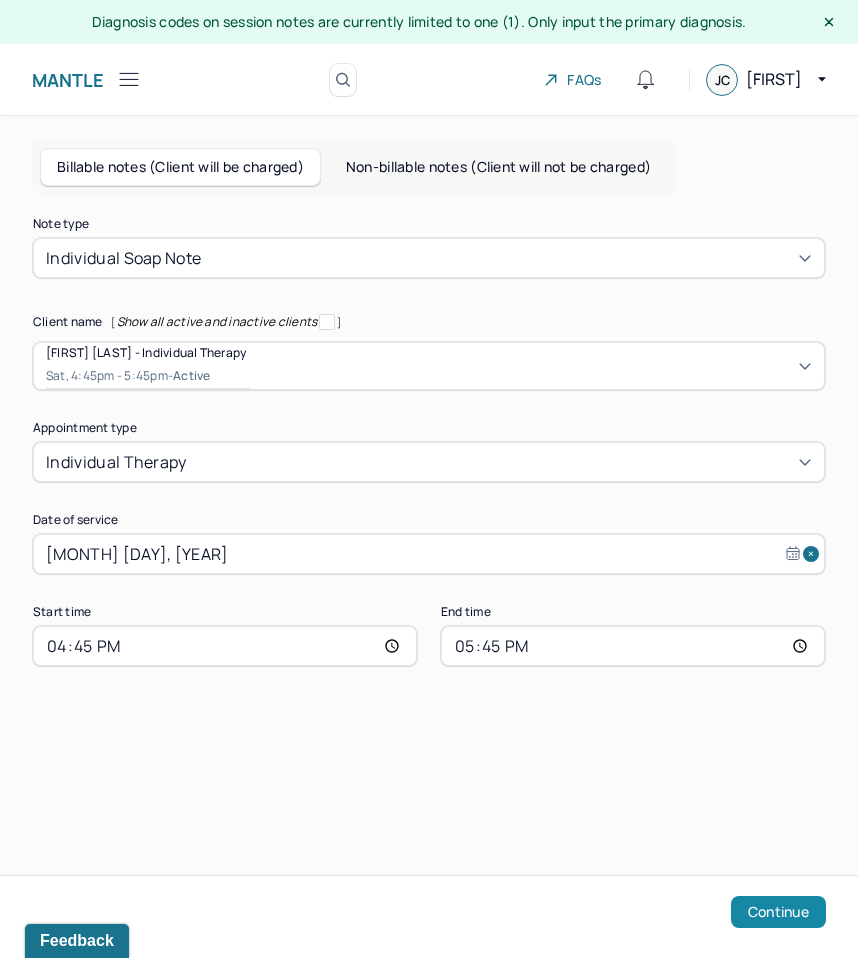 click on "Continue" at bounding box center [778, 912] 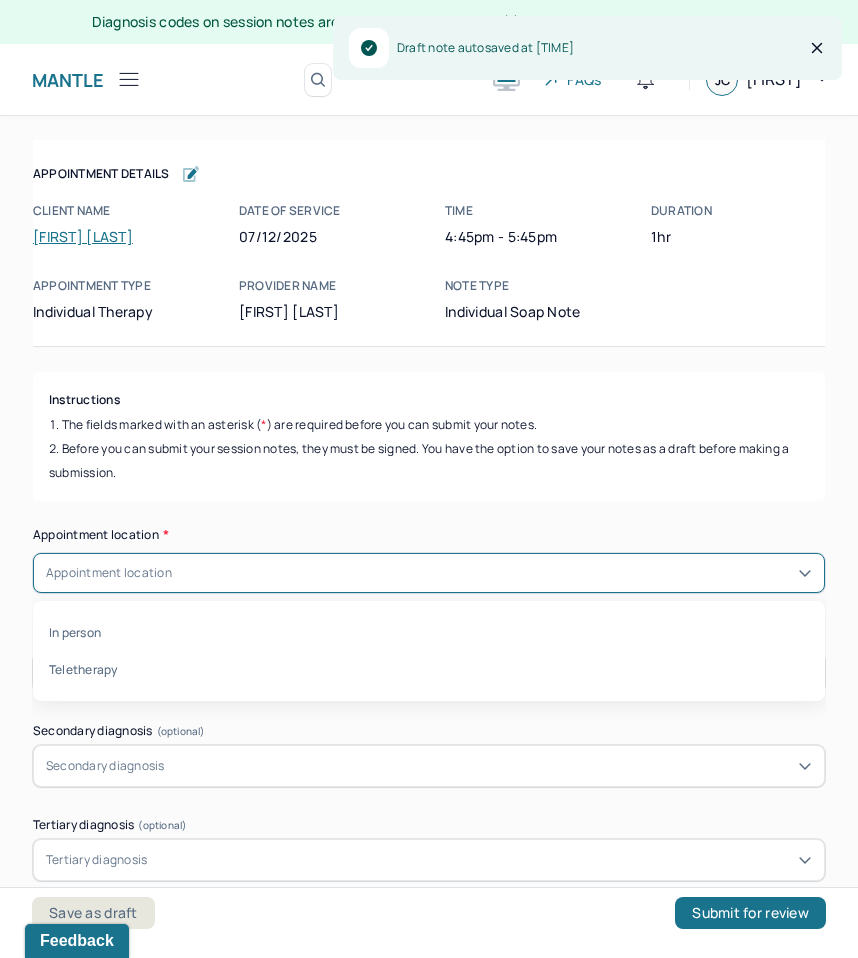 click on "Appointment location" at bounding box center [429, 573] 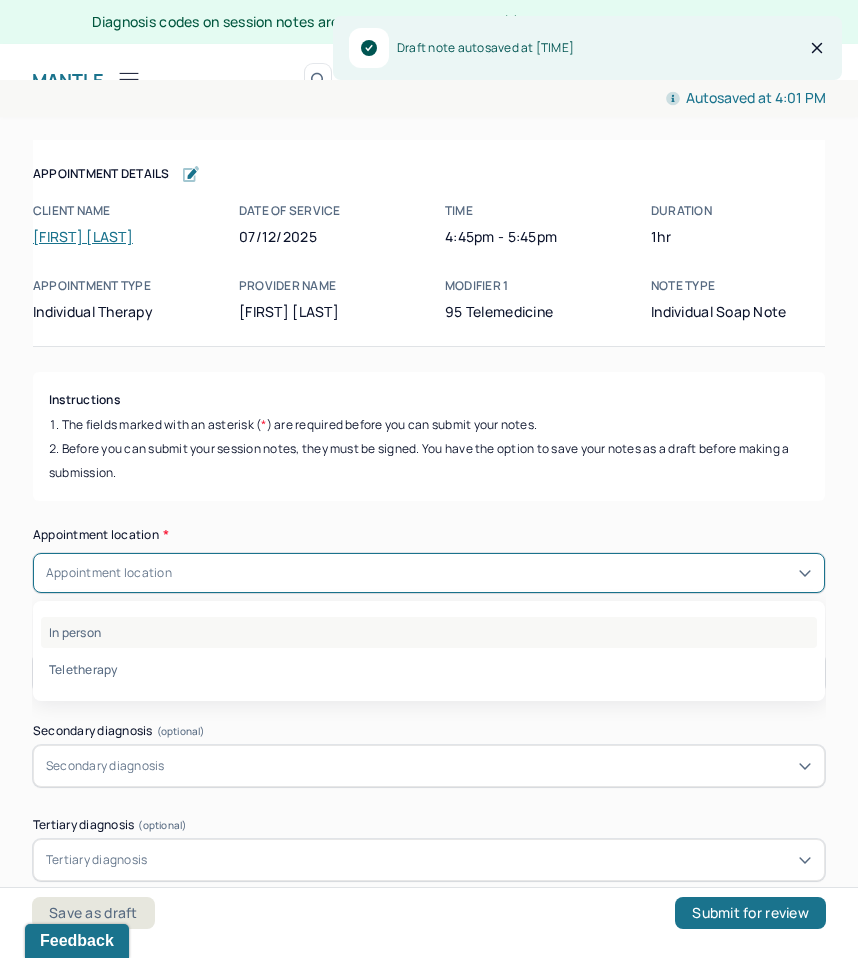 click on "In person" at bounding box center [429, 632] 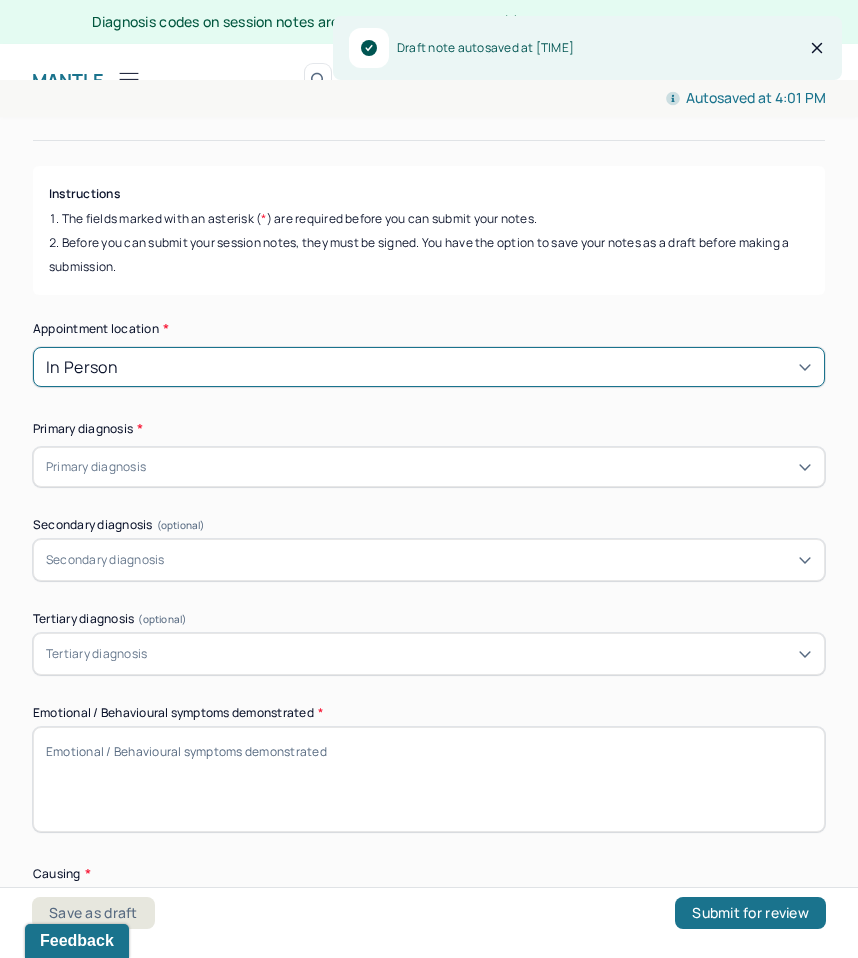 scroll, scrollTop: 381, scrollLeft: 0, axis: vertical 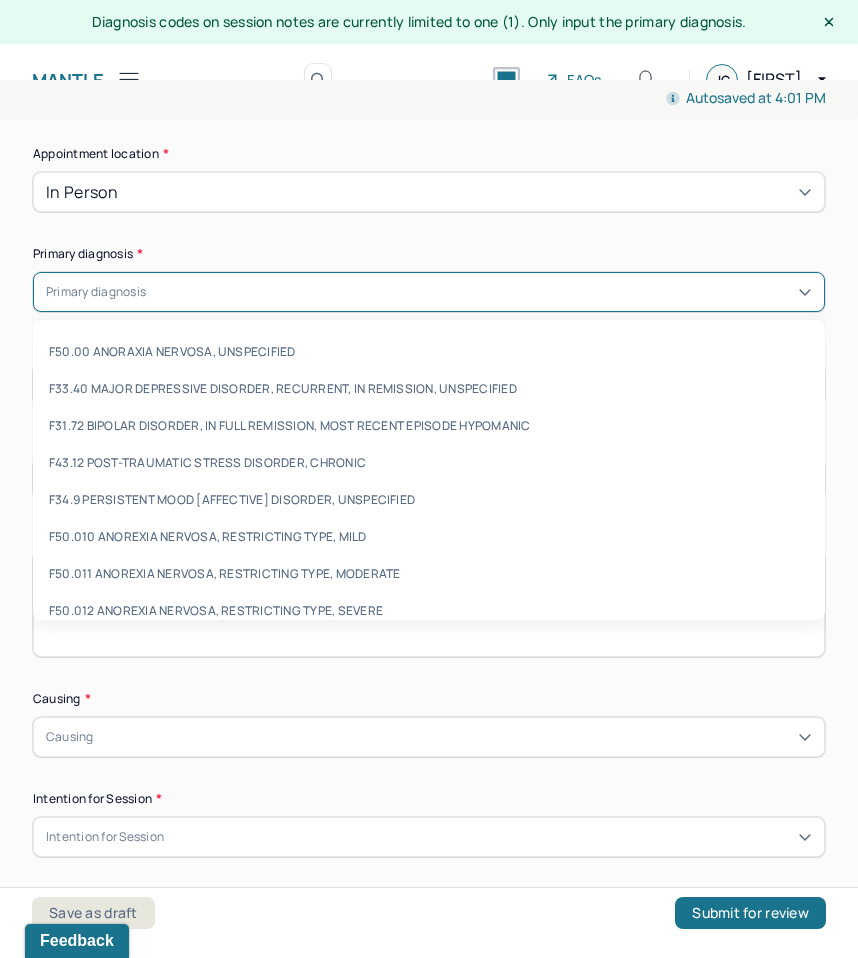 click at bounding box center [481, 292] 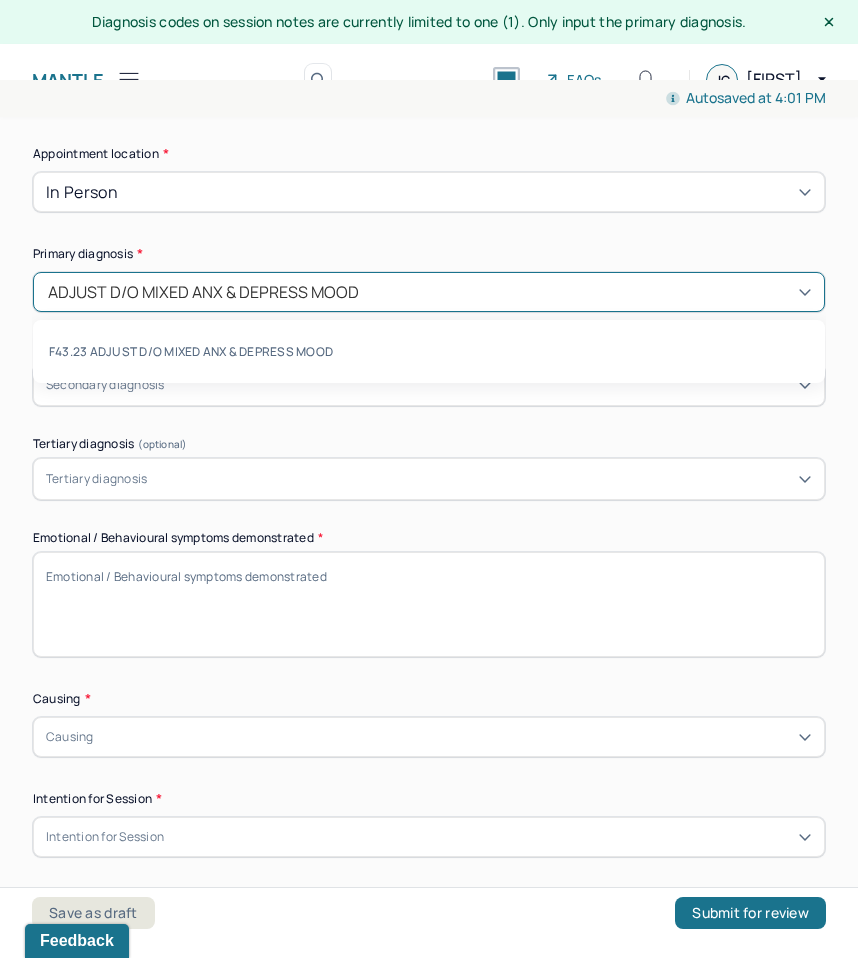 click on "F43.23 ADJUST D/O MIXED ANX & DEPRESS MOOD" at bounding box center (429, 351) 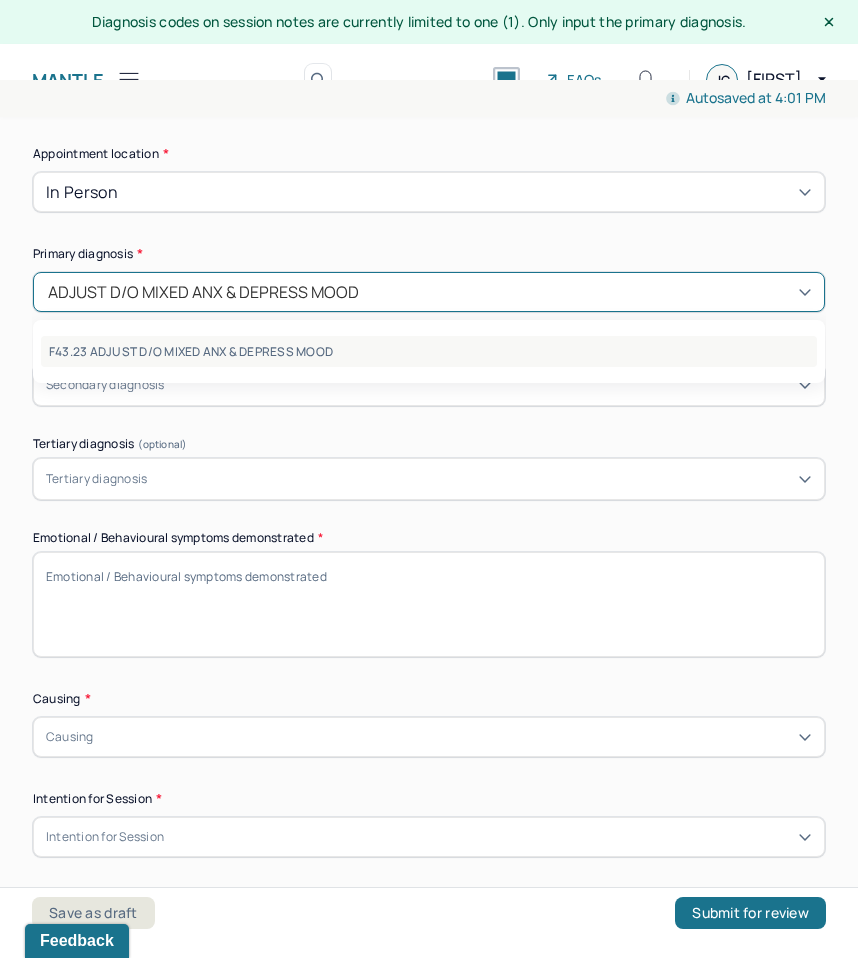 click on "F43.23 ADJUST D/O MIXED ANX & DEPRESS MOOD" at bounding box center (429, 351) 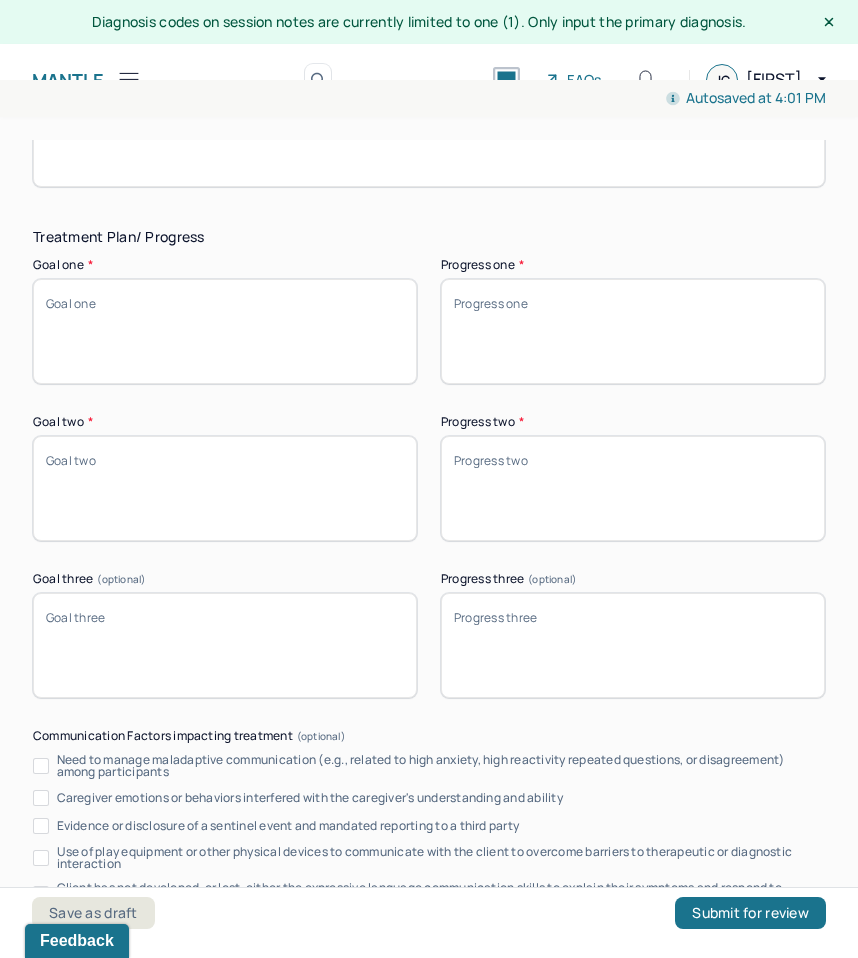 scroll, scrollTop: 3155, scrollLeft: 0, axis: vertical 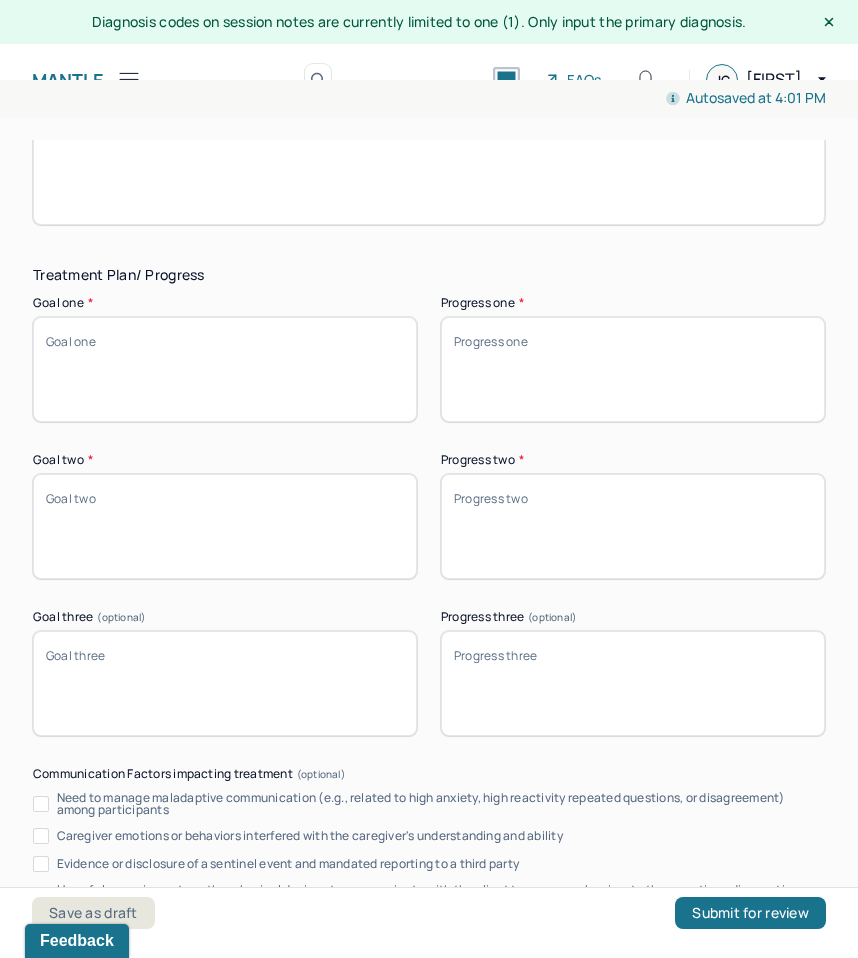 click on "Goal one *" at bounding box center (225, 369) 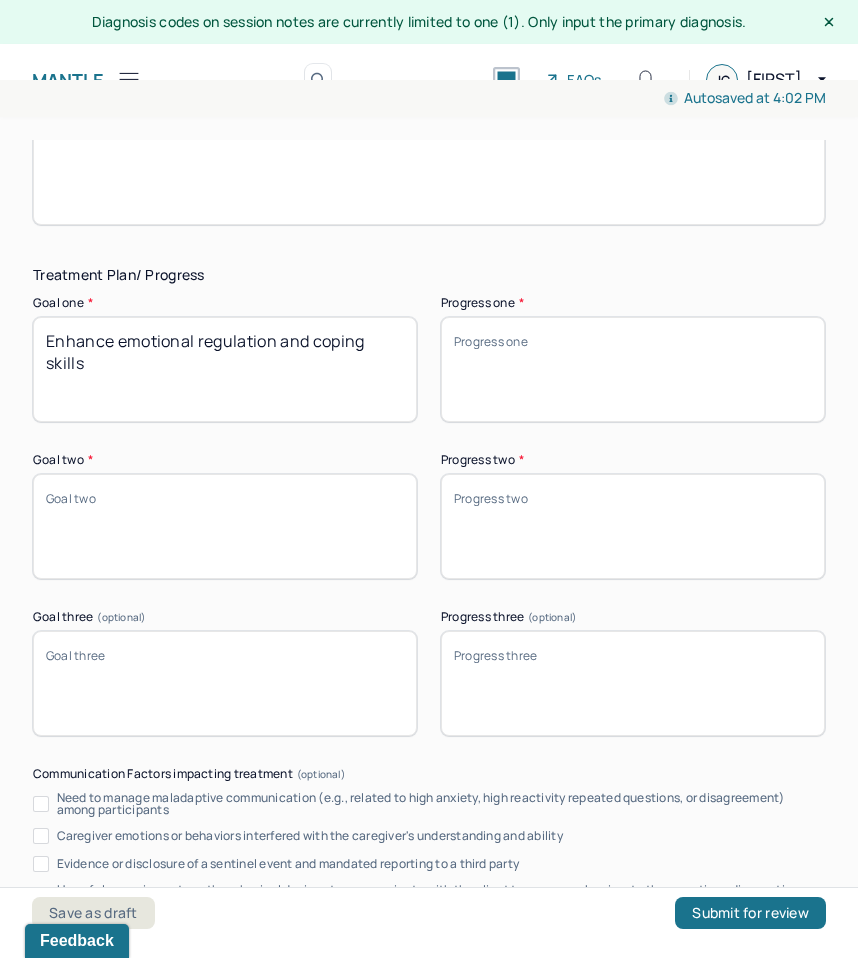 type on "Enhance emotional regulation and coping skills" 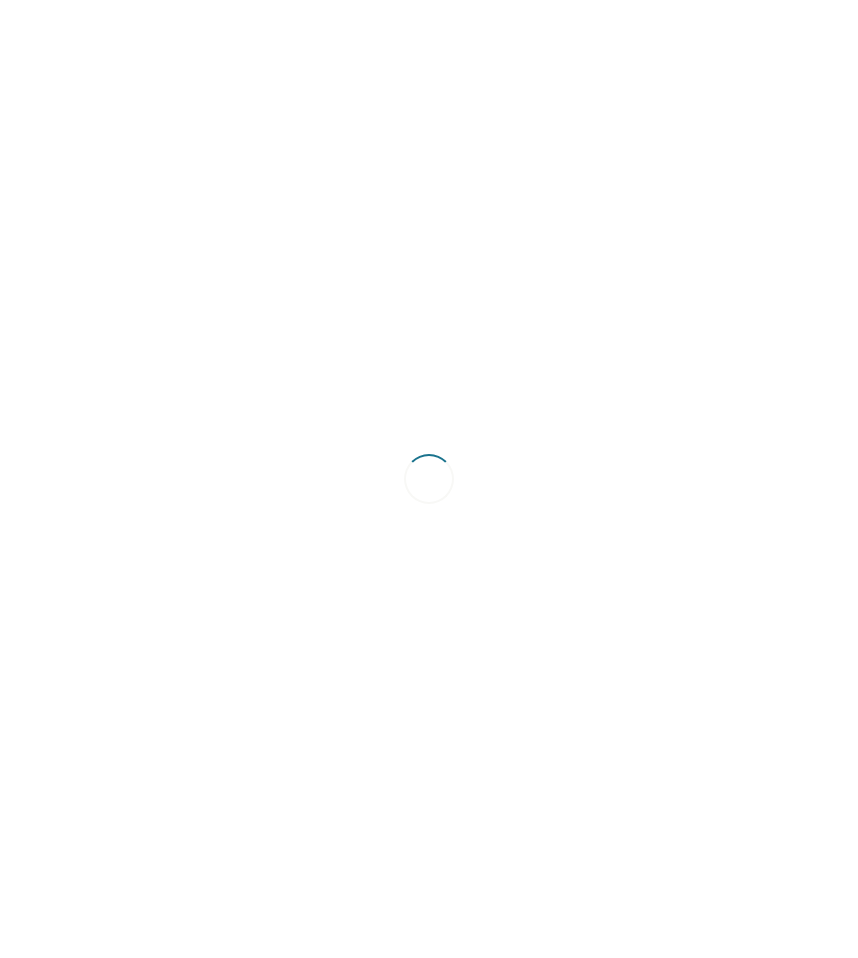 scroll, scrollTop: 0, scrollLeft: 0, axis: both 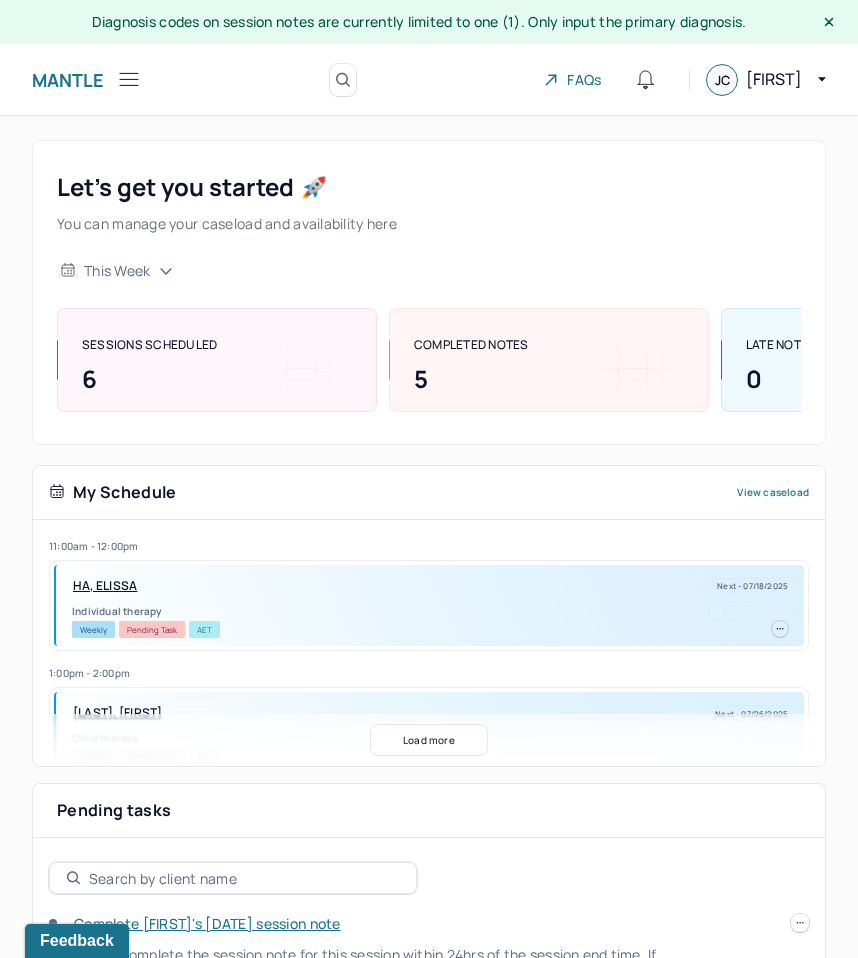 click 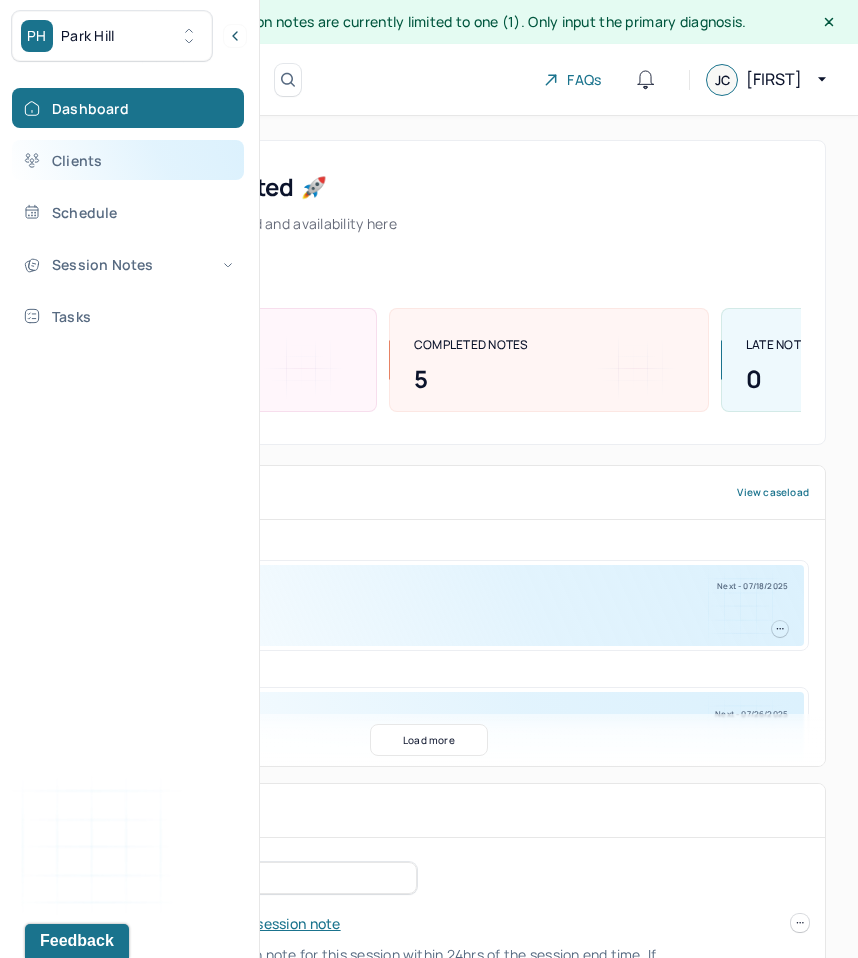 click on "Clients" at bounding box center (128, 160) 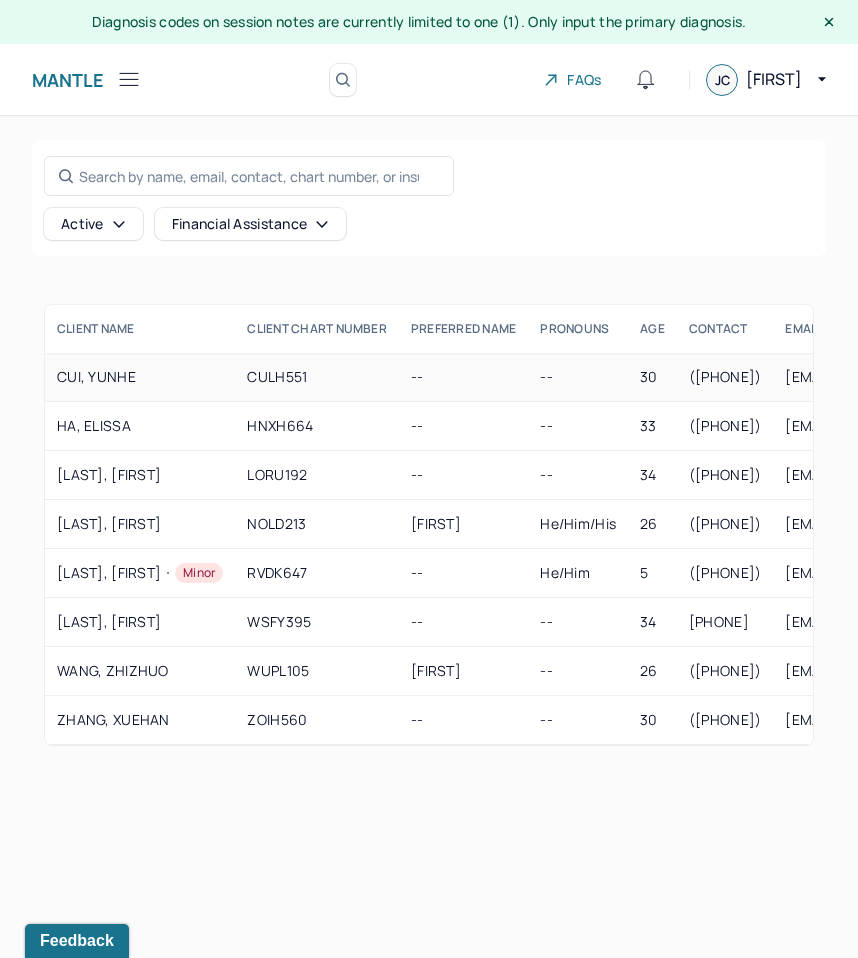 click on "CUI, YUNHE" at bounding box center (140, 377) 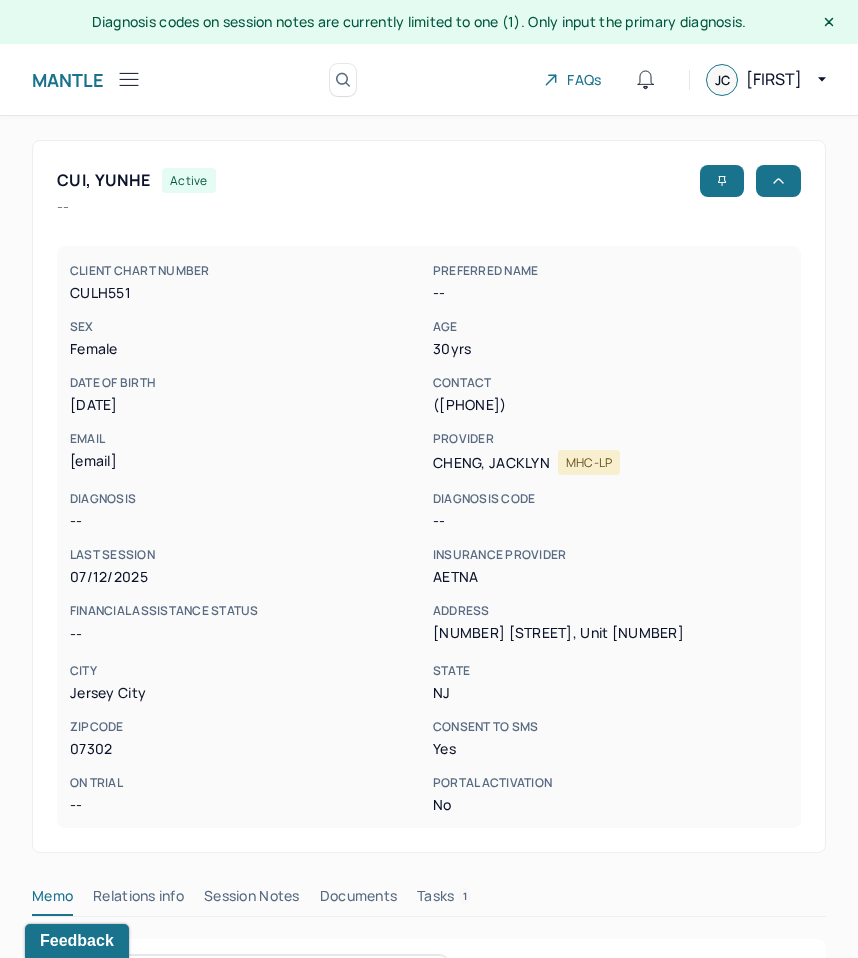 scroll, scrollTop: 423, scrollLeft: 0, axis: vertical 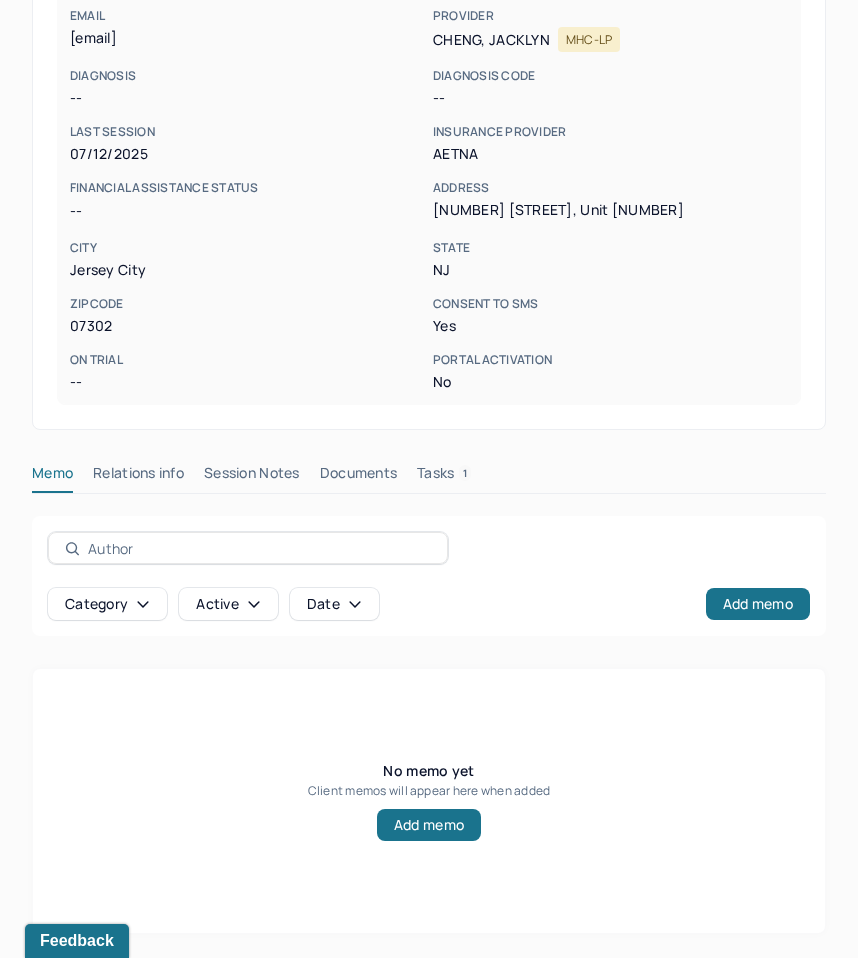 click on "Session Notes" at bounding box center (252, 477) 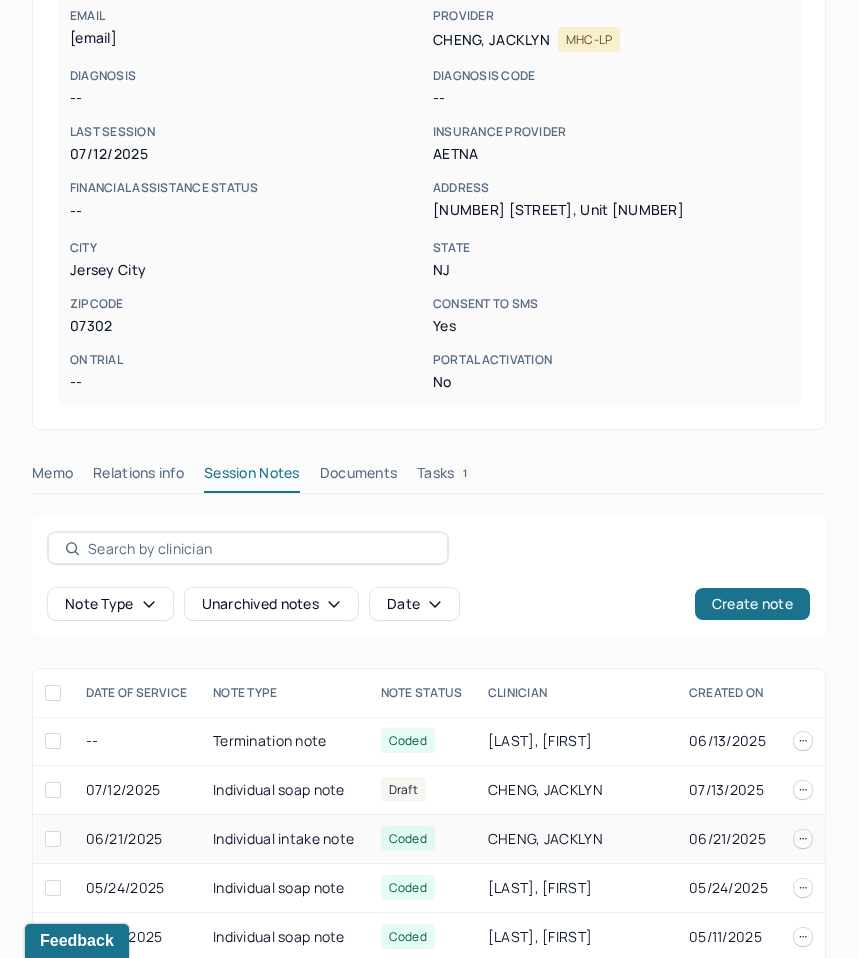 click on "CHENG, JACKLYN" at bounding box center (576, 839) 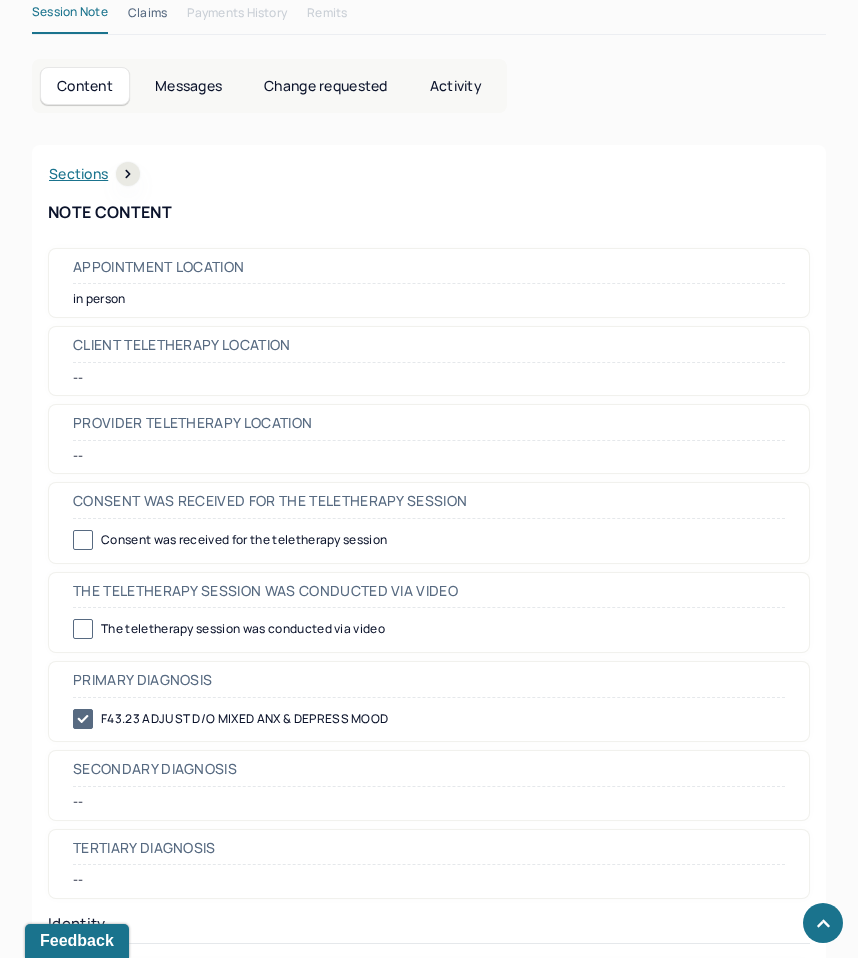 scroll, scrollTop: 1355, scrollLeft: 0, axis: vertical 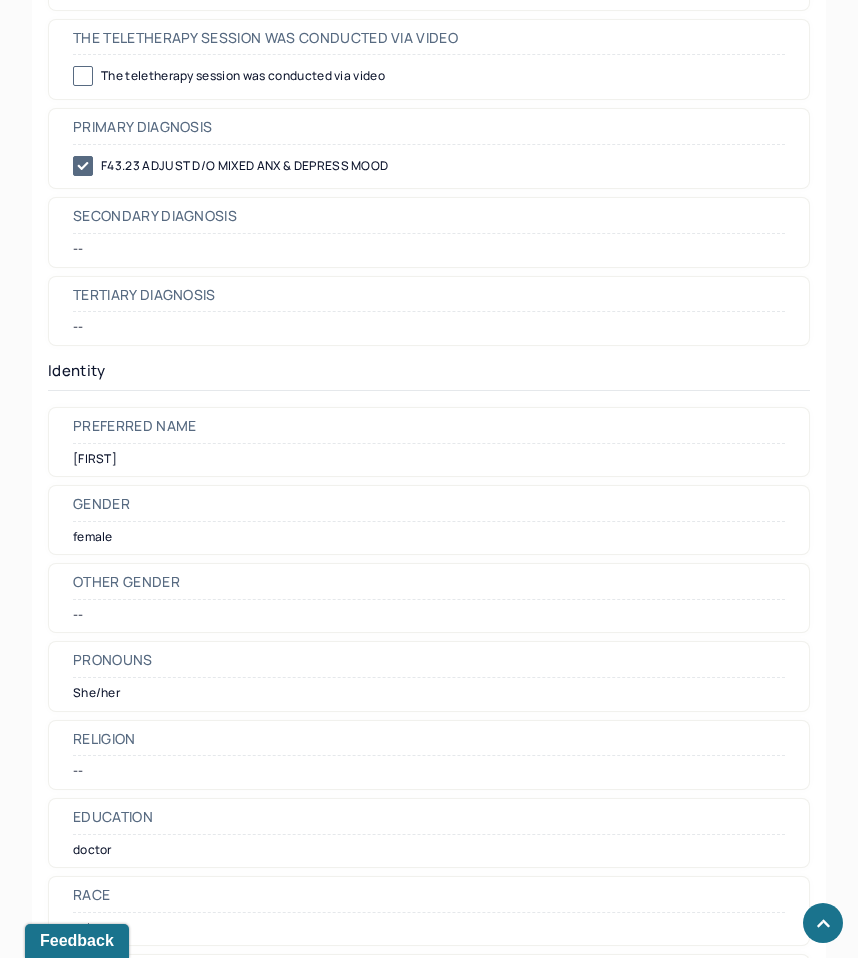 click on "F43.23 ADJUST D/O MIXED ANX & DEPRESS MOOD" at bounding box center [429, 166] 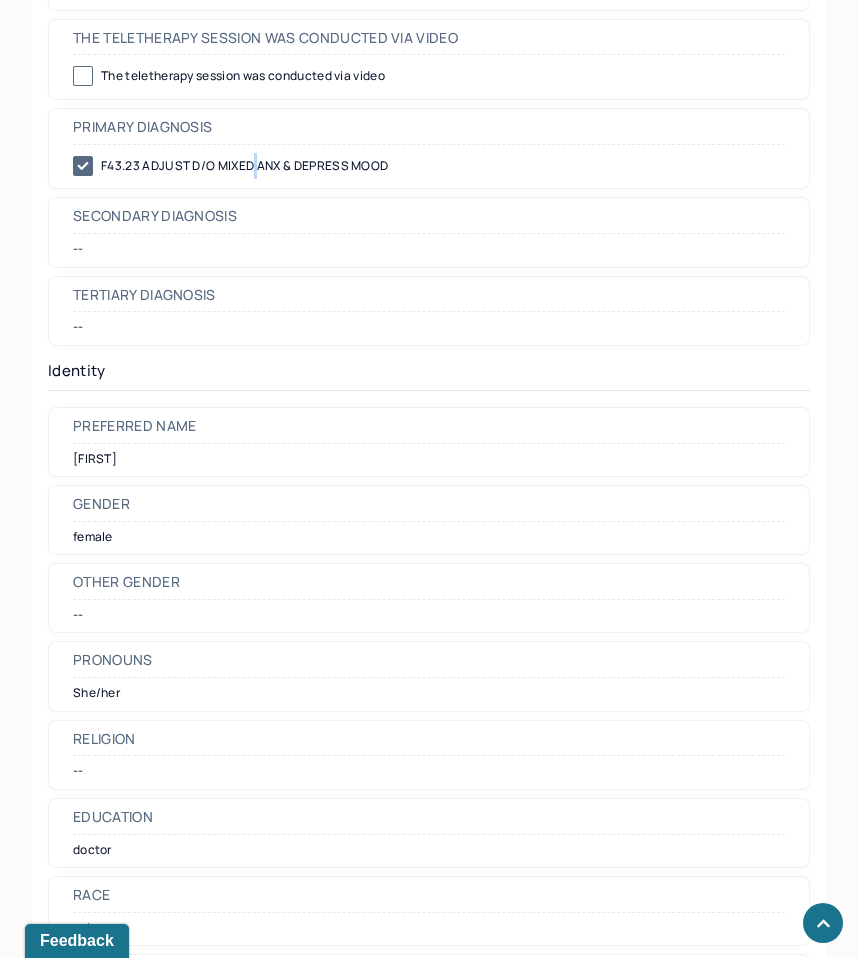click on "F43.23 ADJUST D/O MIXED ANX & DEPRESS MOOD" at bounding box center (429, 166) 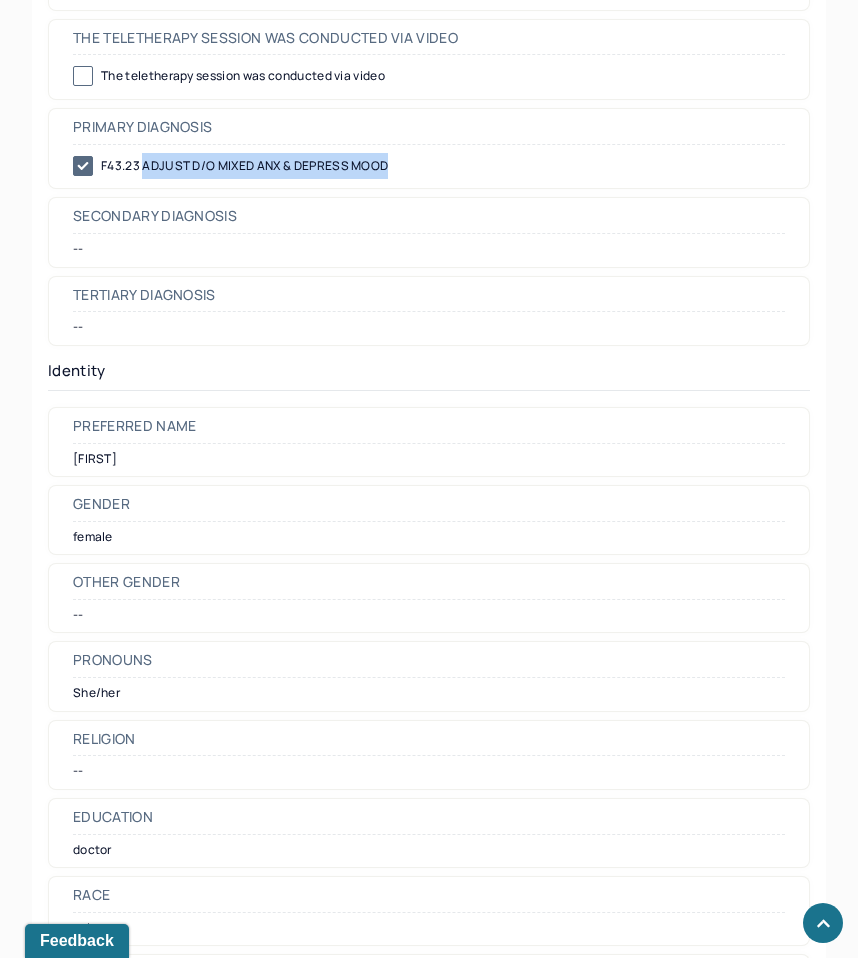 drag, startPoint x: 144, startPoint y: 191, endPoint x: 418, endPoint y: 199, distance: 274.11676 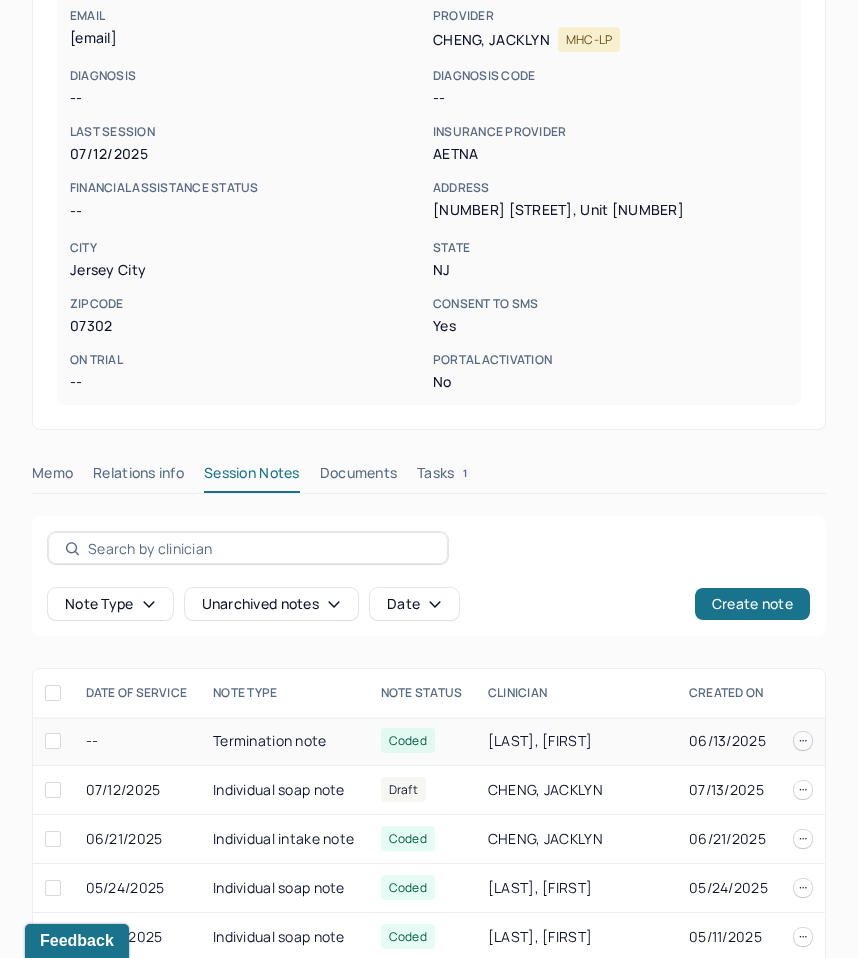 click on "[LAST], [FIRST]" at bounding box center [576, 741] 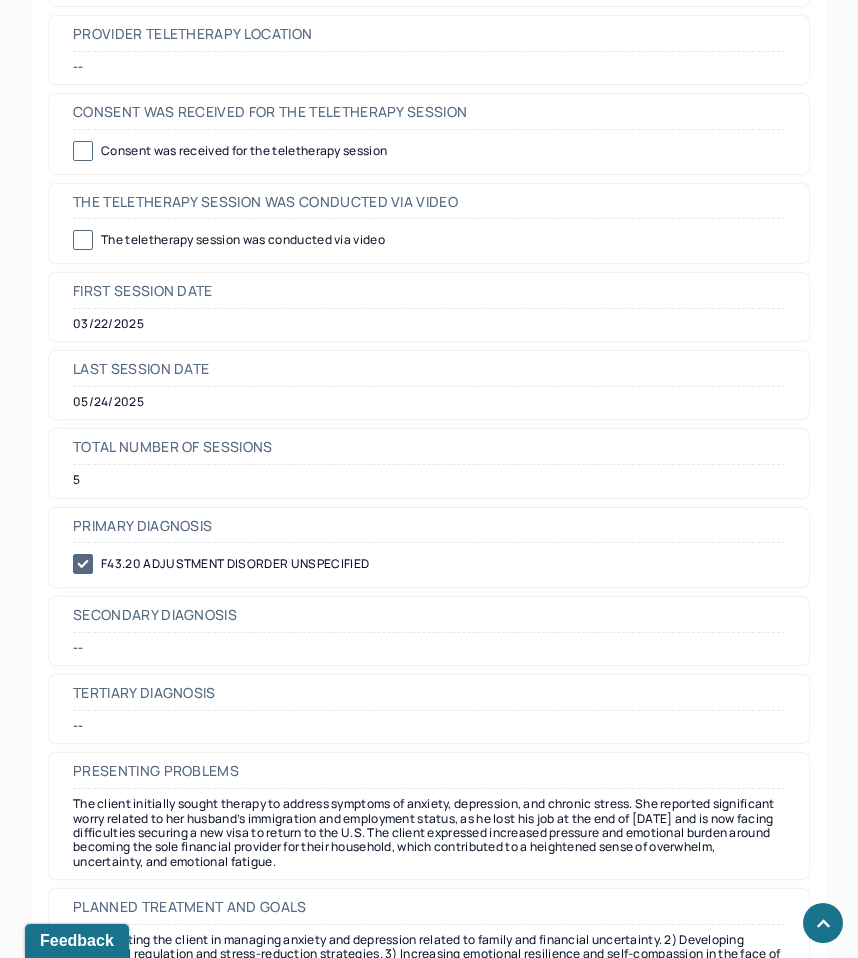 scroll, scrollTop: 1833, scrollLeft: 0, axis: vertical 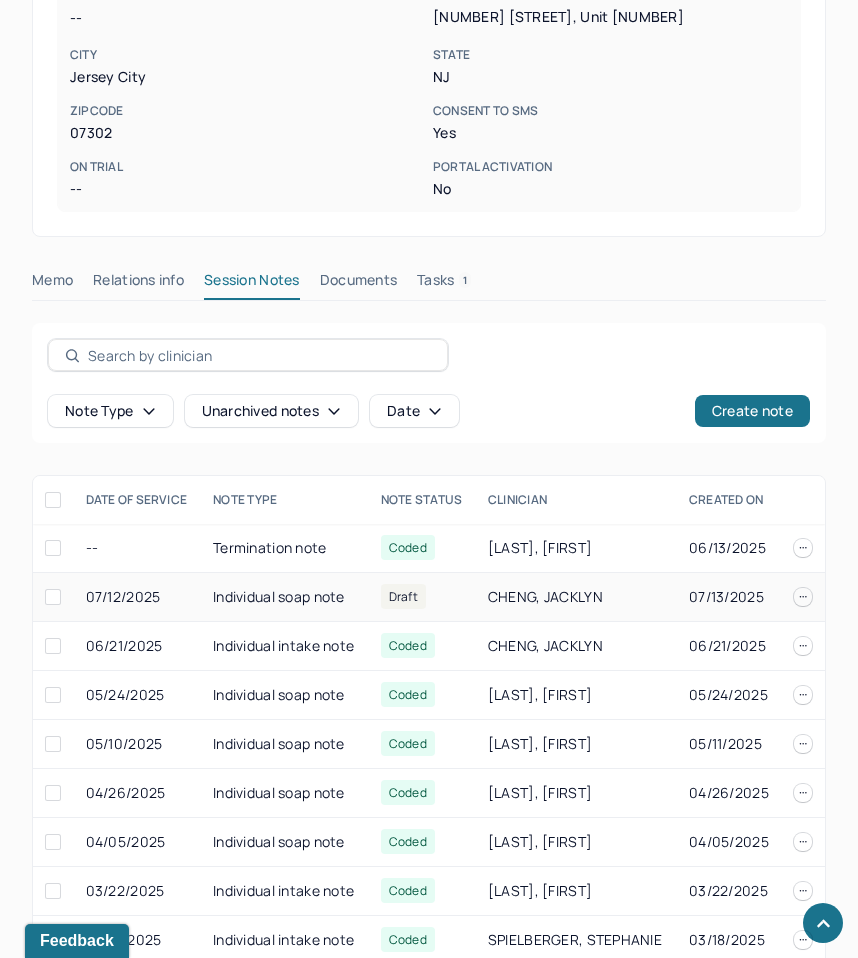 click on "Individual soap note" at bounding box center [285, 597] 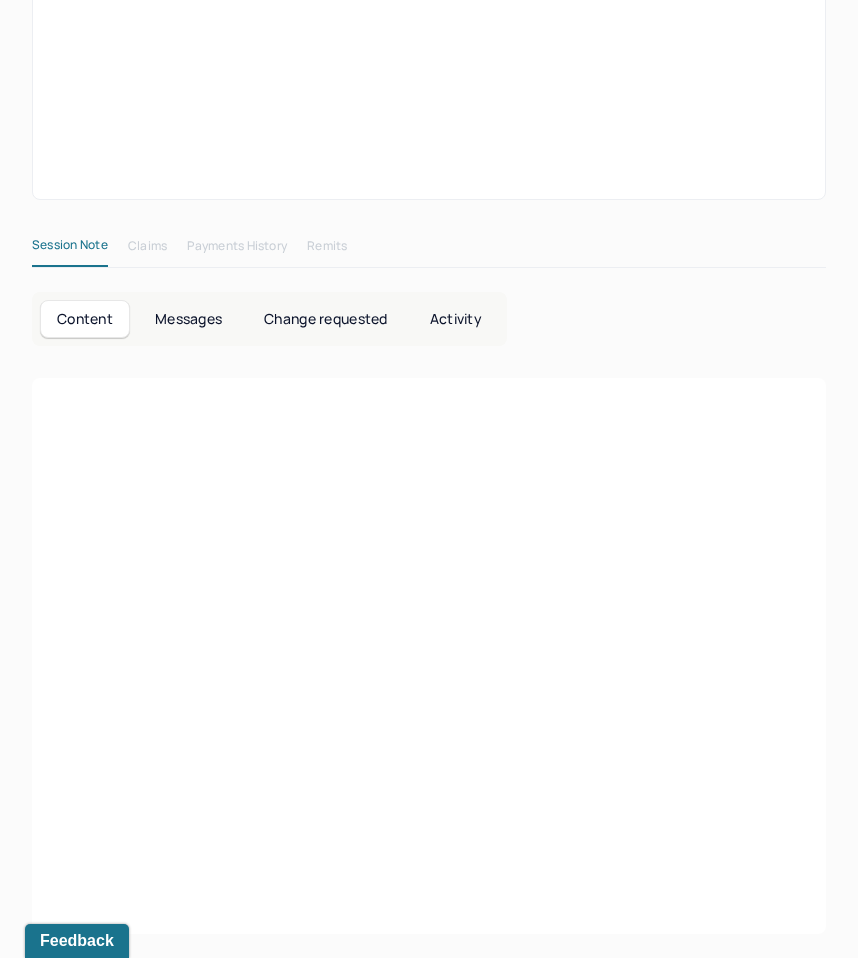 scroll, scrollTop: 616, scrollLeft: 0, axis: vertical 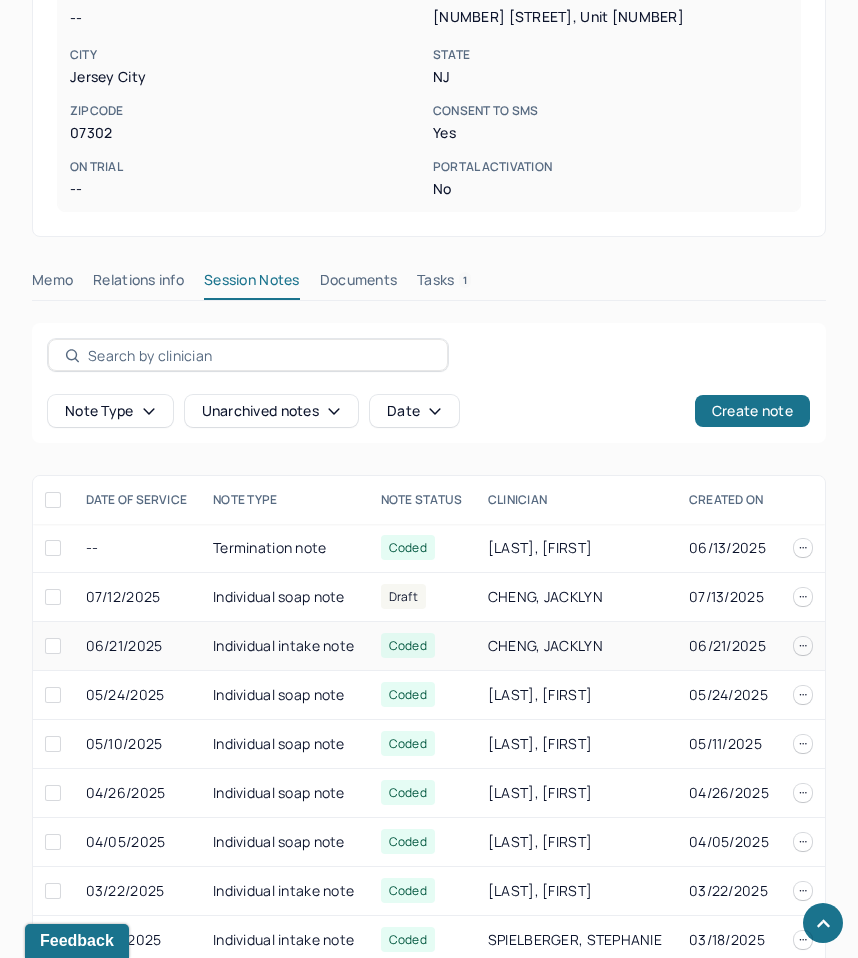 click on "Individual intake note" at bounding box center [285, 646] 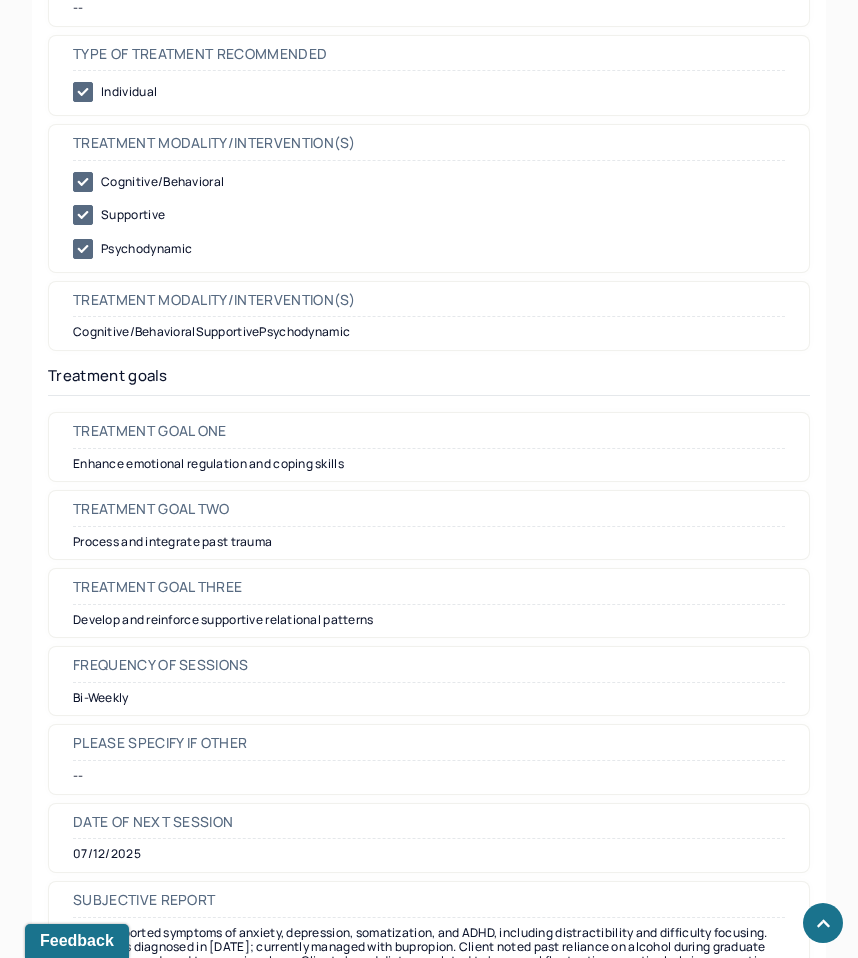 scroll, scrollTop: 9407, scrollLeft: 0, axis: vertical 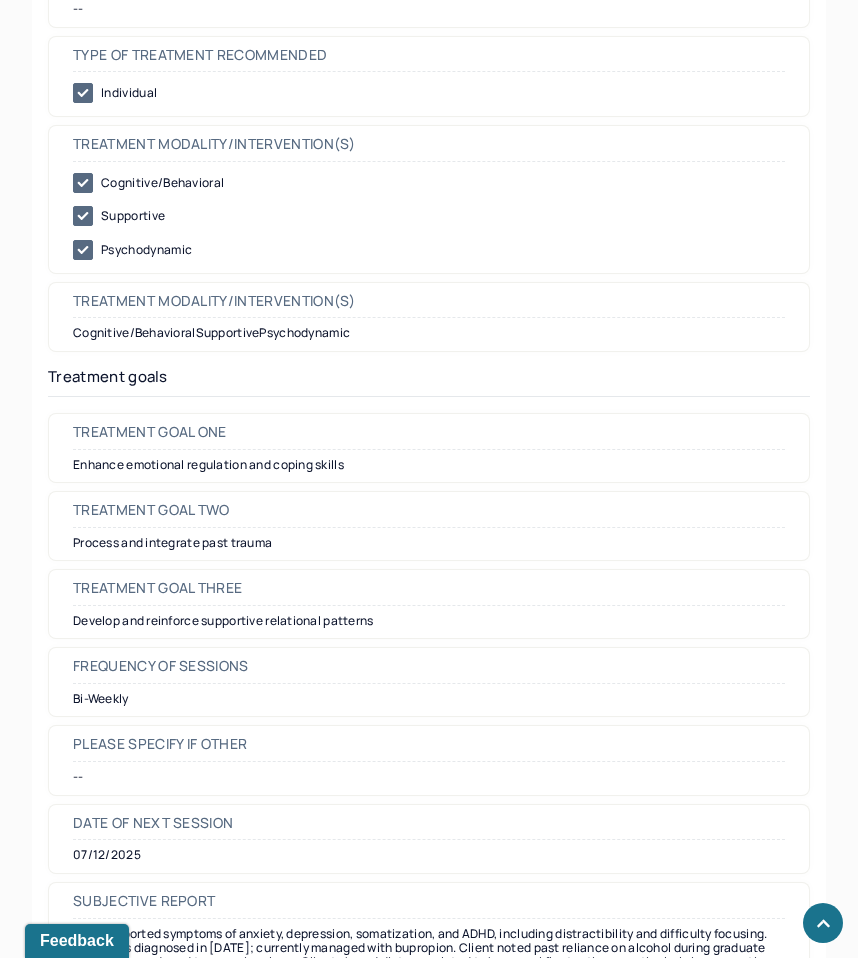click on "Enhance emotional regulation and coping skills" at bounding box center (429, 465) 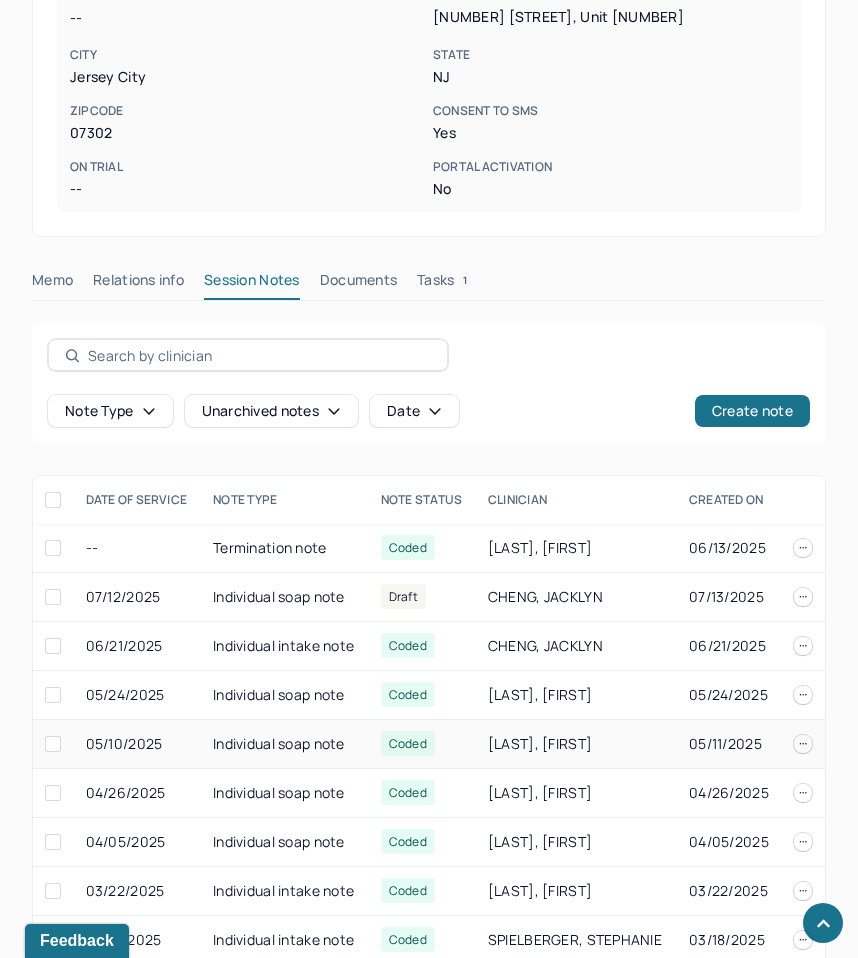 click on "Coded" at bounding box center [422, 744] 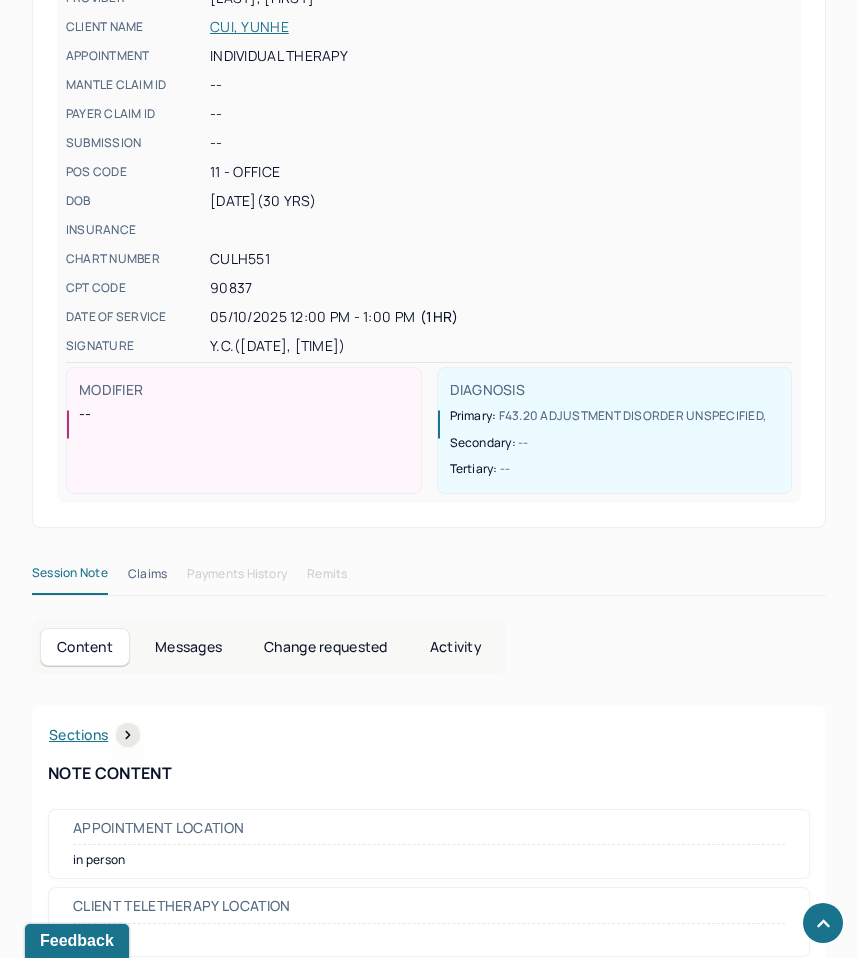 scroll, scrollTop: 3207, scrollLeft: 0, axis: vertical 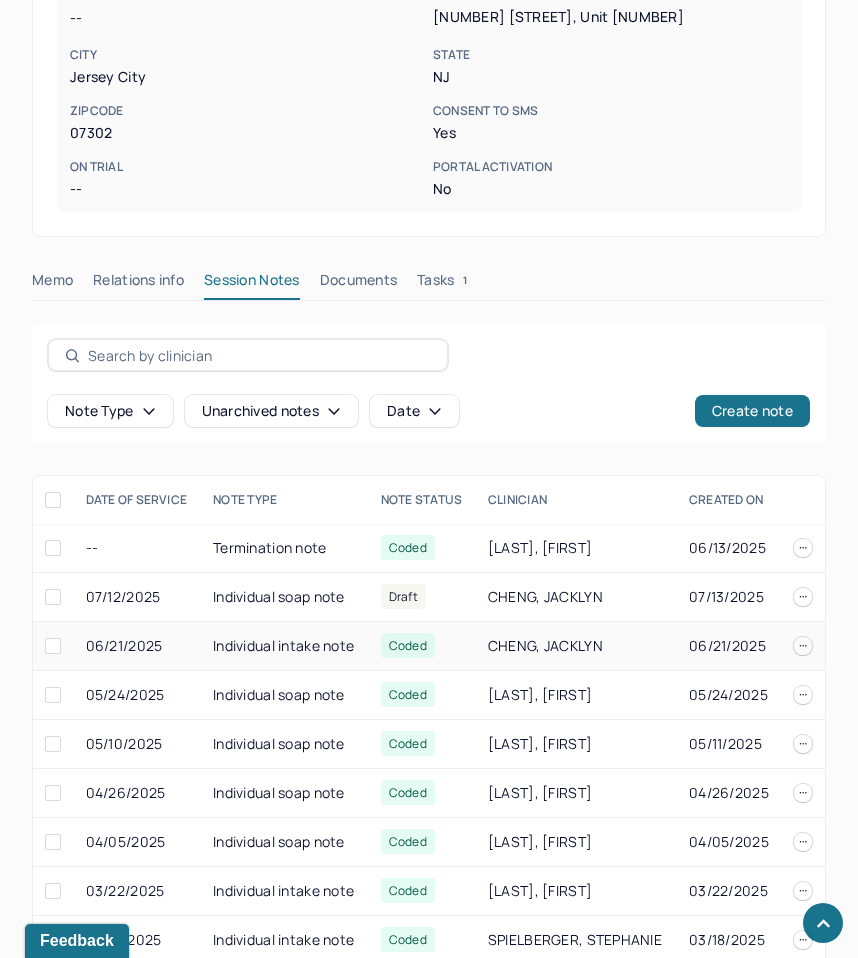click on "Coded" at bounding box center (422, 646) 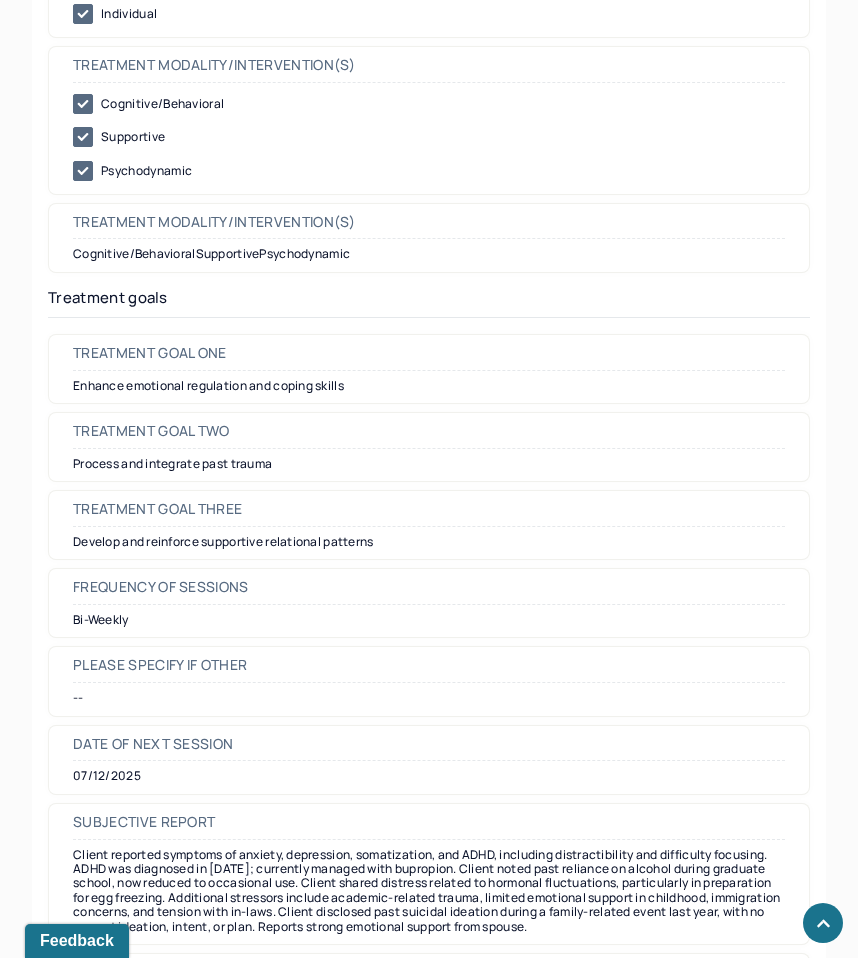scroll, scrollTop: 9290, scrollLeft: 0, axis: vertical 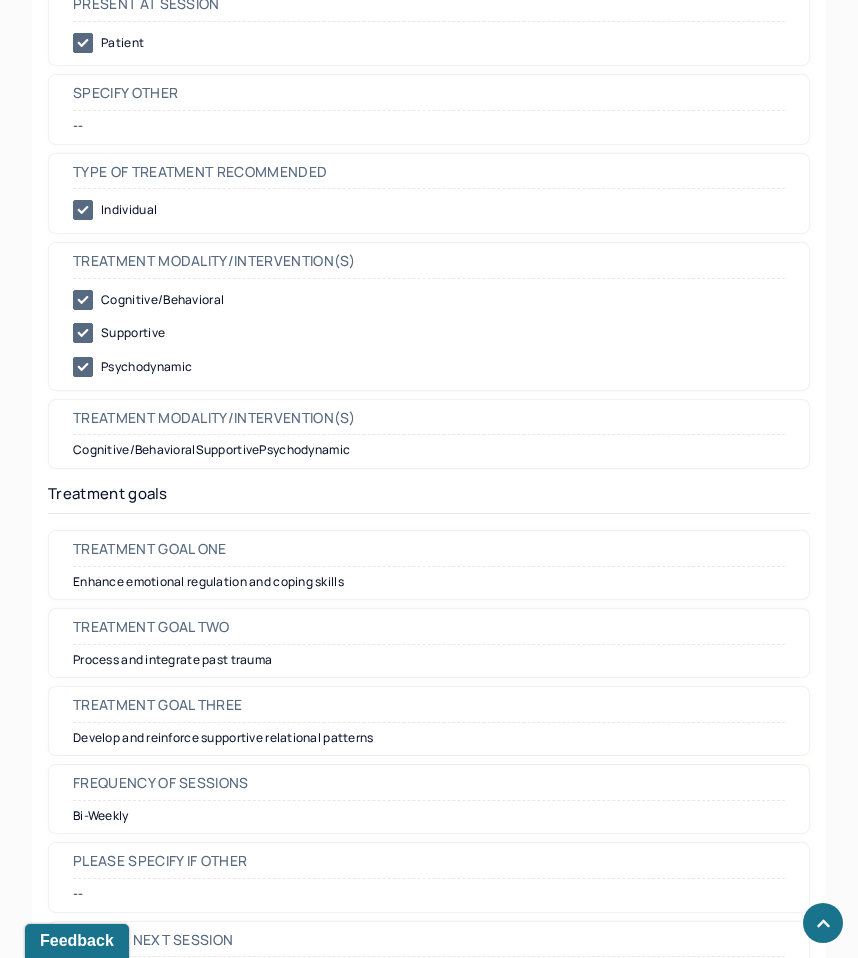 click on "Enhance emotional regulation and coping skills" at bounding box center (429, 582) 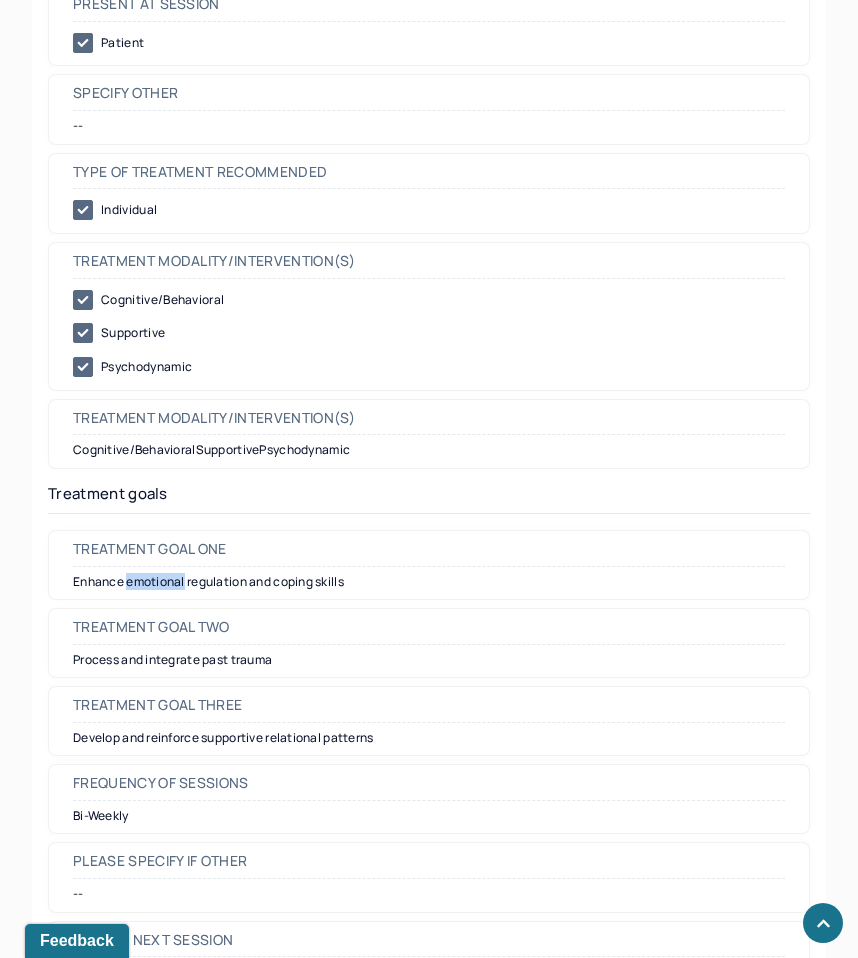 click on "Enhance emotional regulation and coping skills" at bounding box center [429, 582] 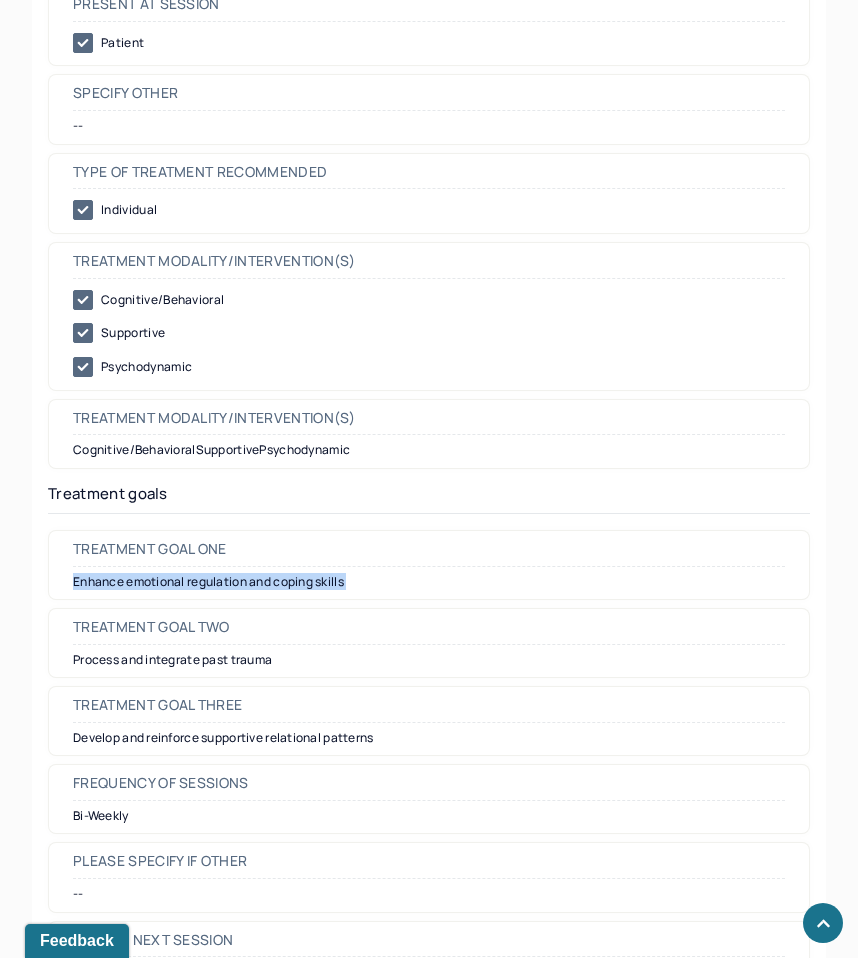 click on "Enhance emotional regulation and coping skills" at bounding box center (429, 582) 